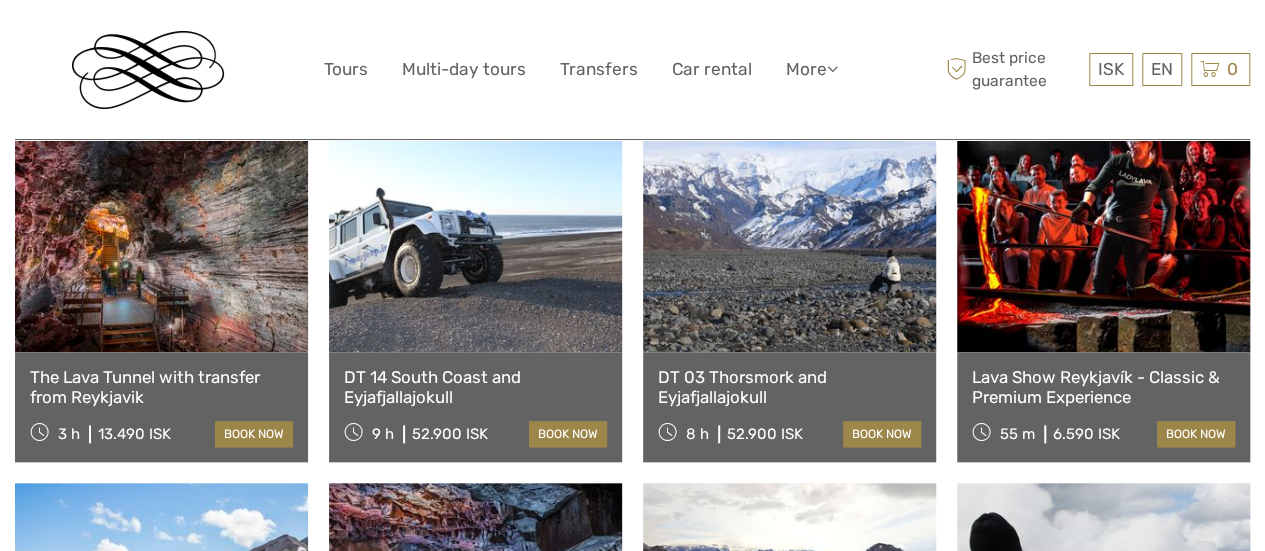 scroll, scrollTop: 814, scrollLeft: 0, axis: vertical 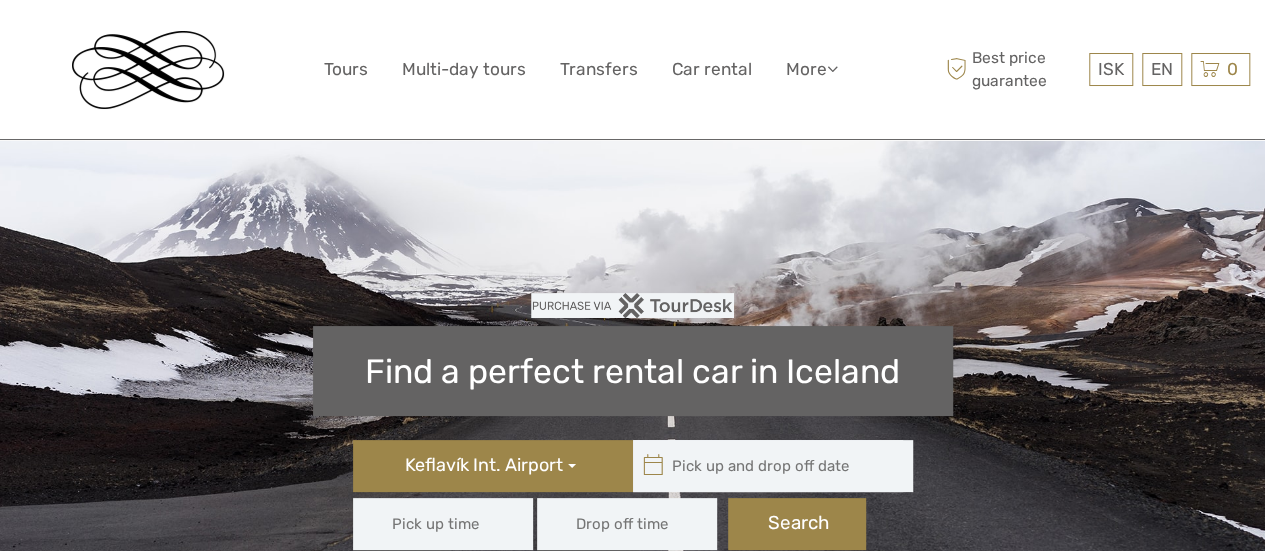 type 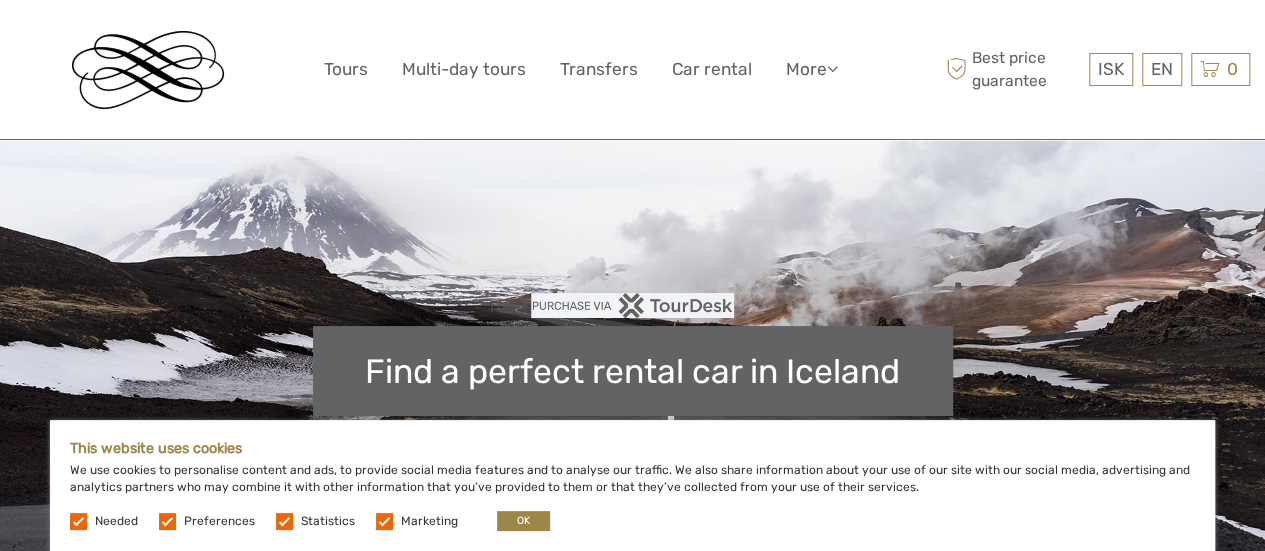 click on "EN
English
Español
Deutsch" at bounding box center [1162, 69] 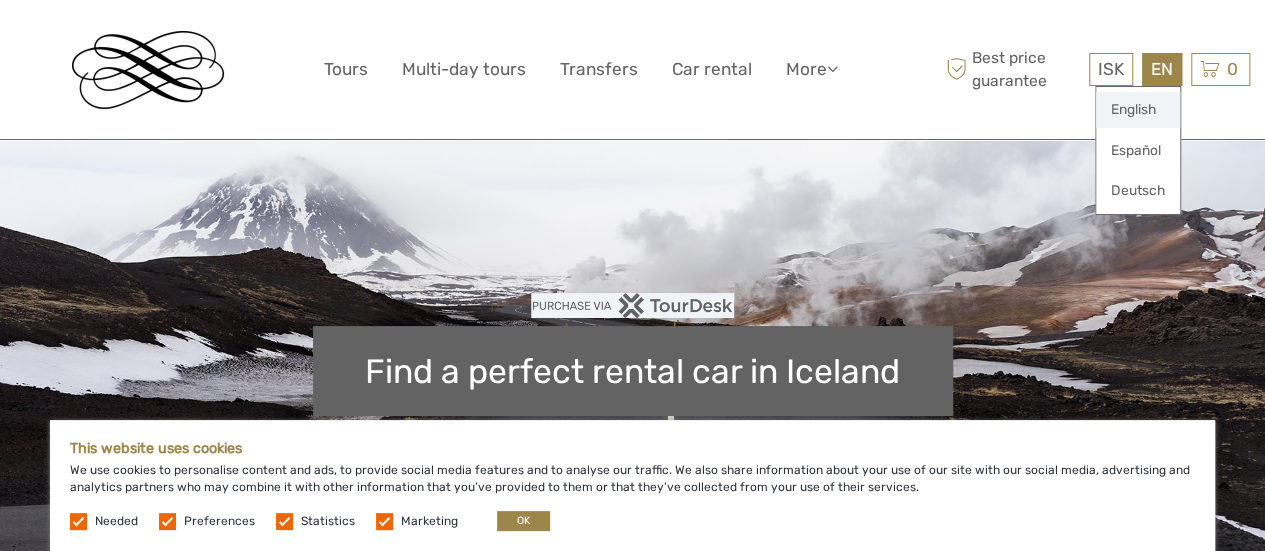 click on "English" at bounding box center (1138, 110) 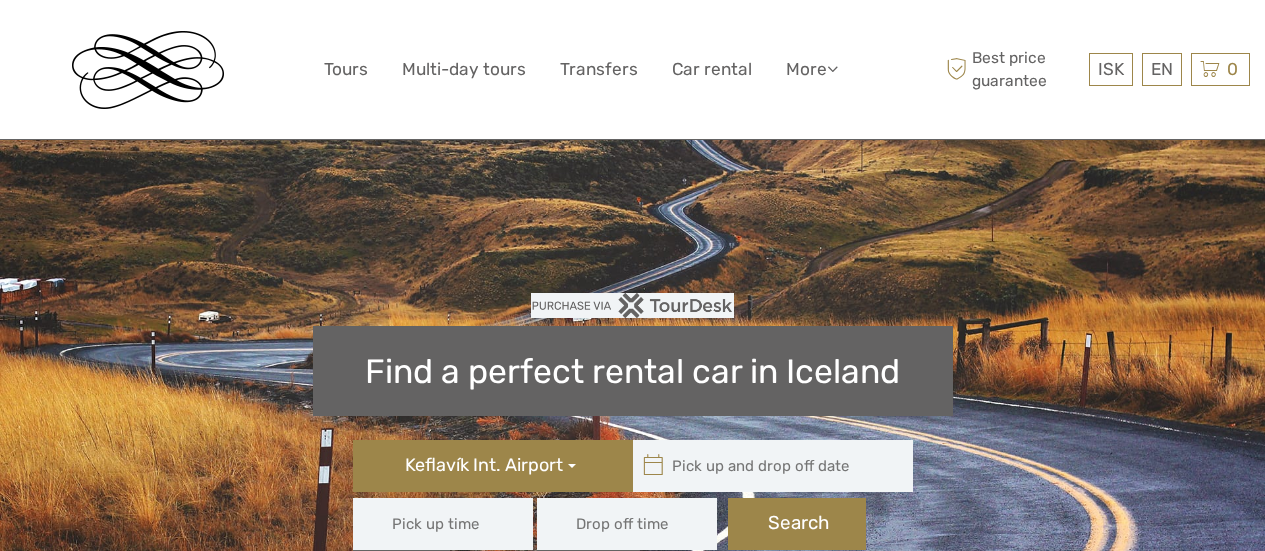 scroll, scrollTop: 0, scrollLeft: 0, axis: both 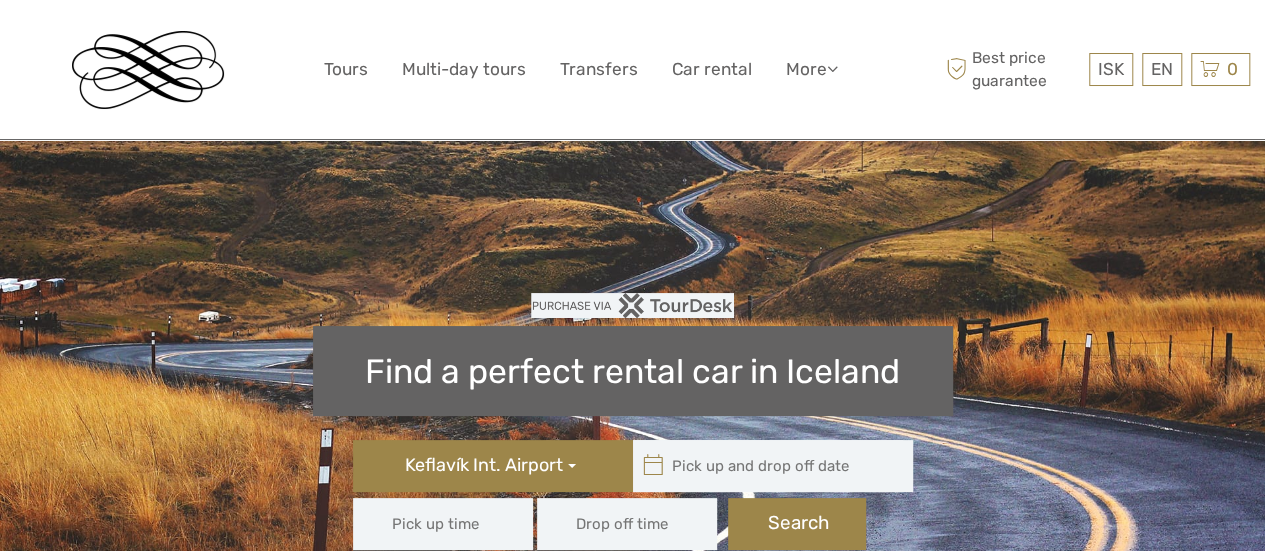 type 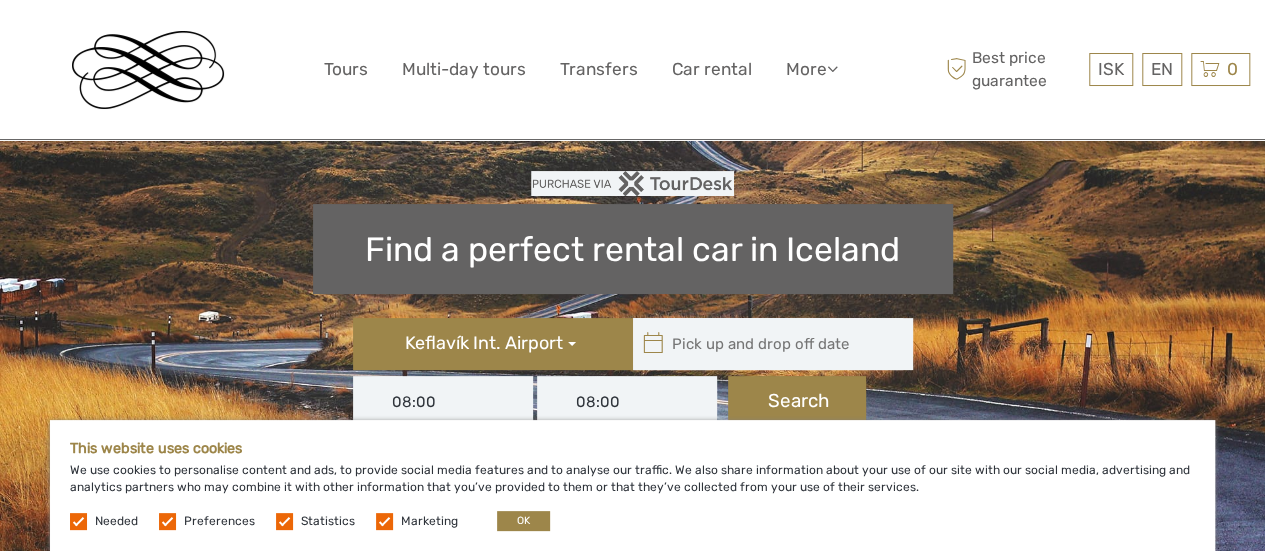 scroll, scrollTop: 127, scrollLeft: 0, axis: vertical 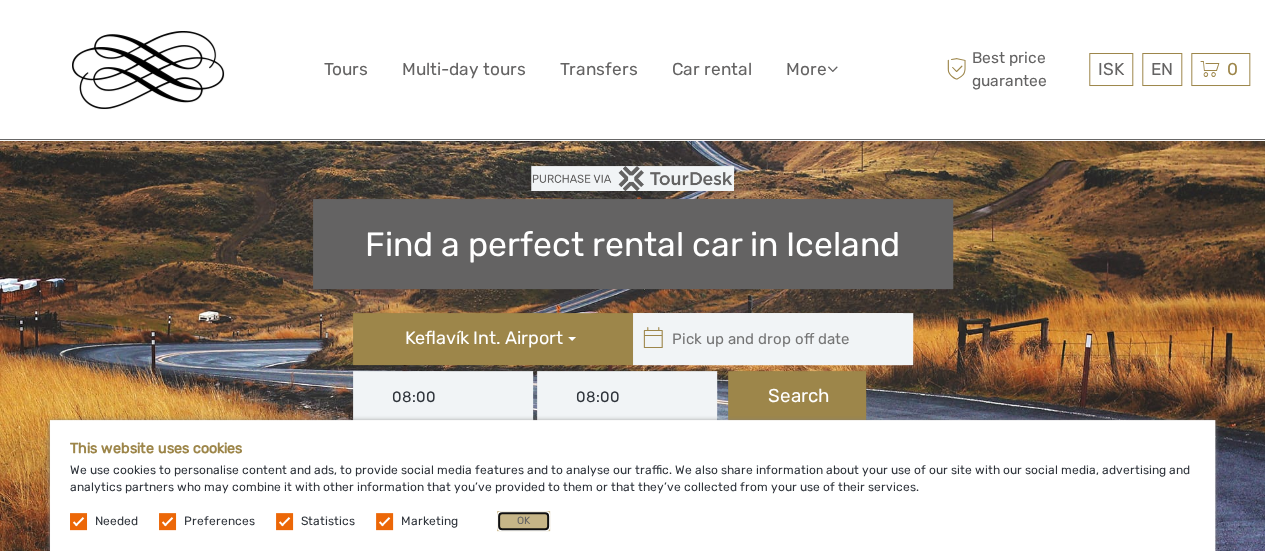 click on "OK" at bounding box center (523, 521) 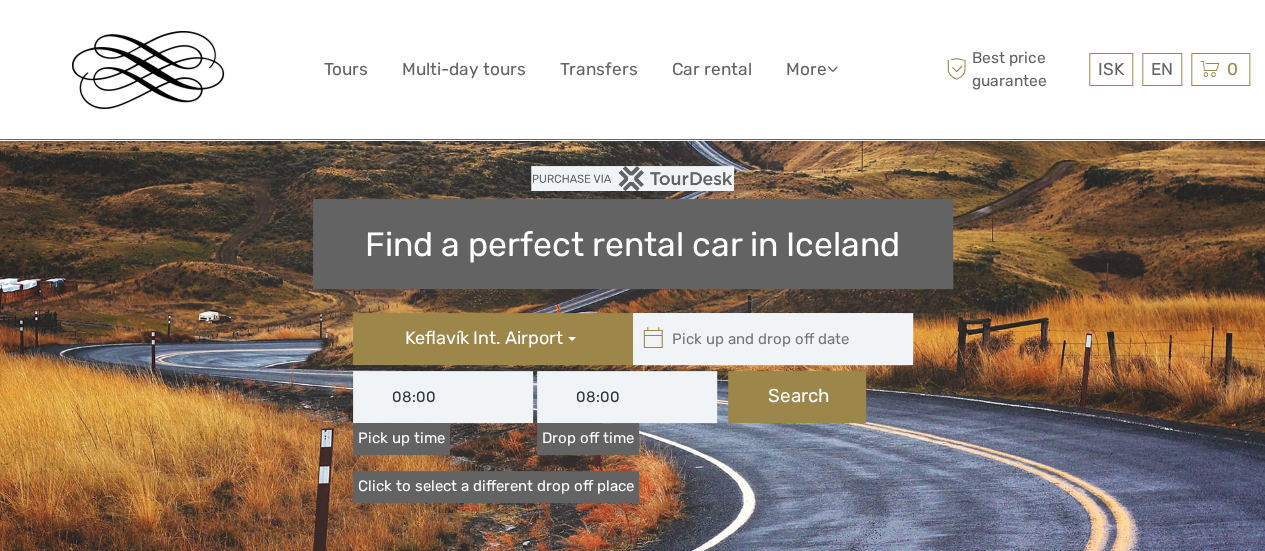 type on "03/08/2025" 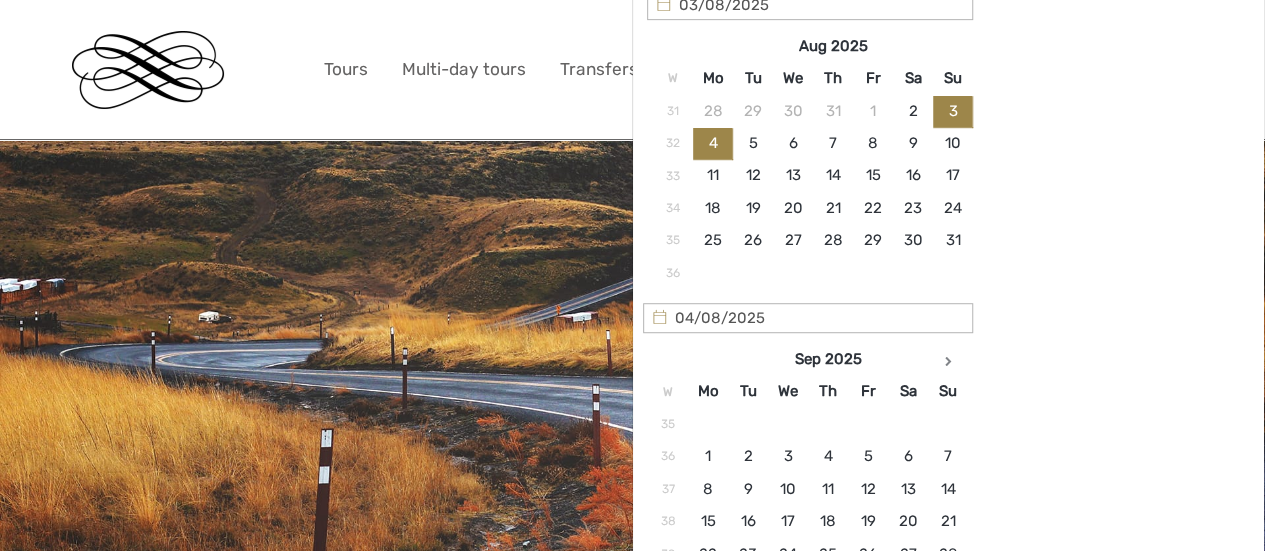 scroll, scrollTop: 519, scrollLeft: 0, axis: vertical 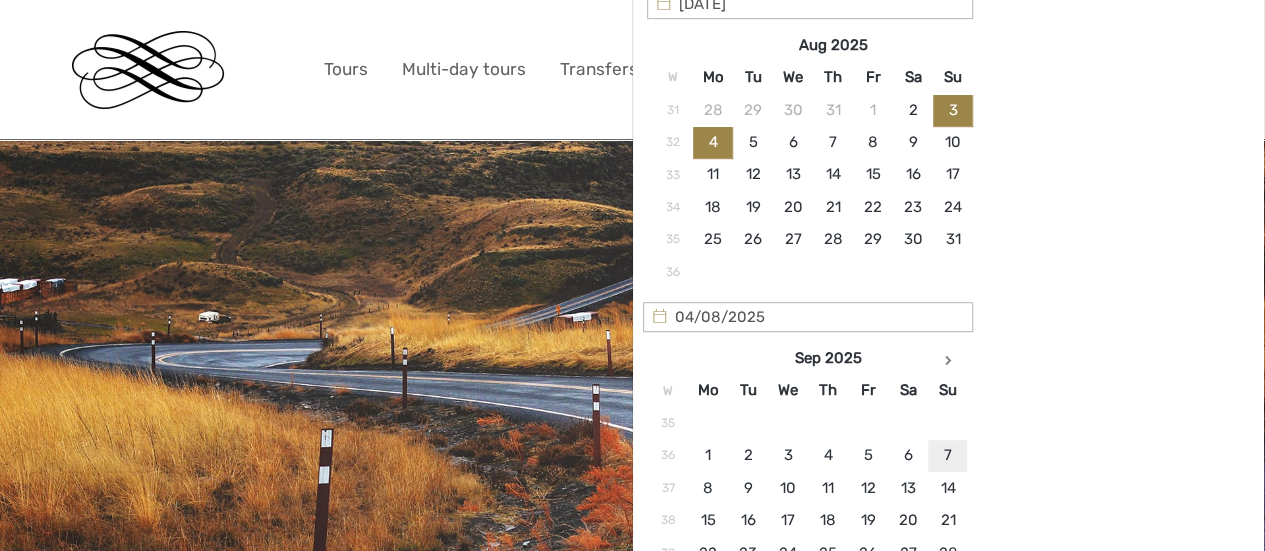 type on "07/09/2025" 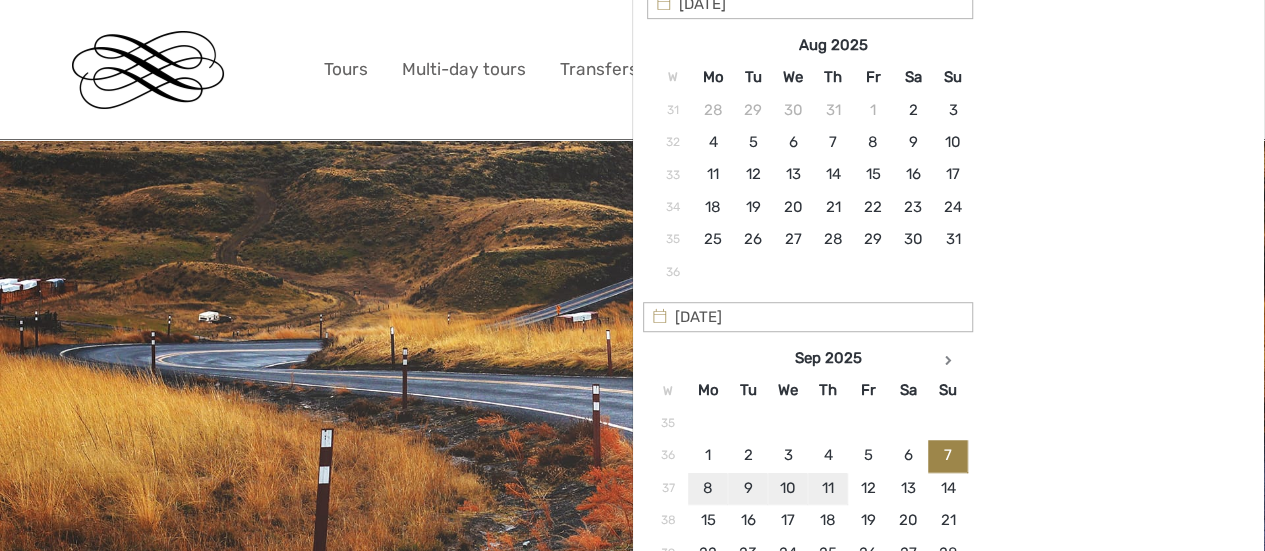 type on "10/09/2025" 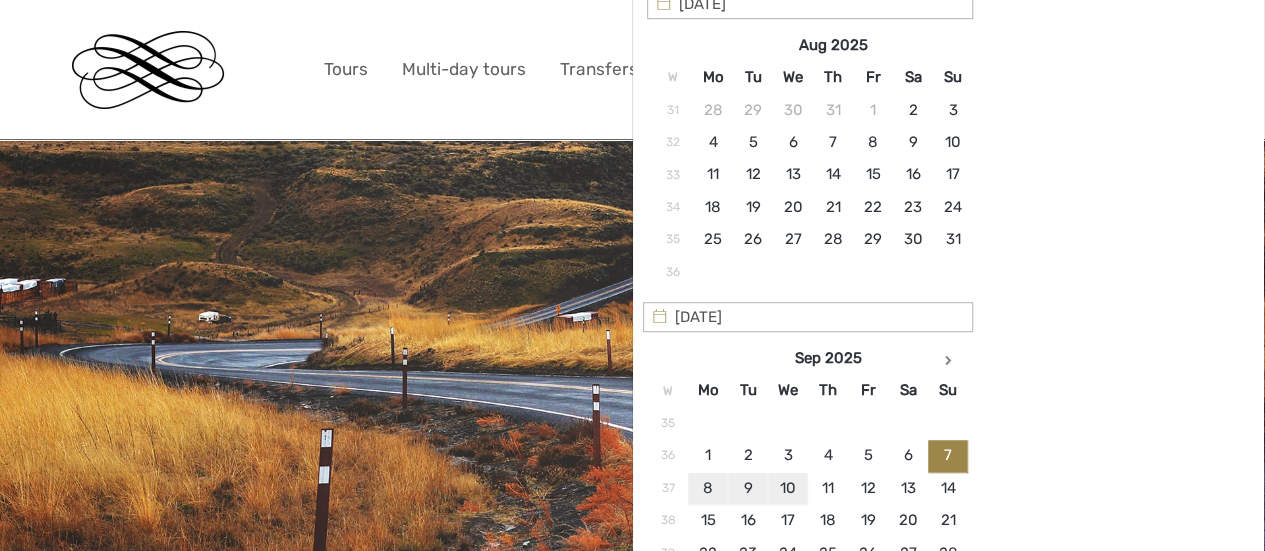 type on "07/09/2025  -  10/09/2025" 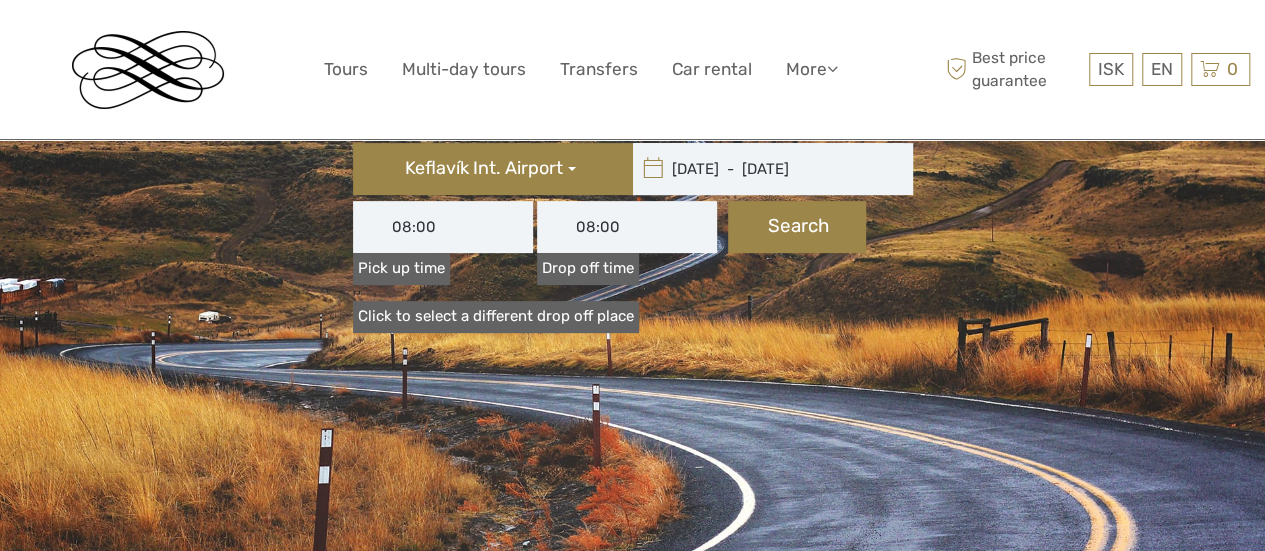 scroll, scrollTop: 218, scrollLeft: 0, axis: vertical 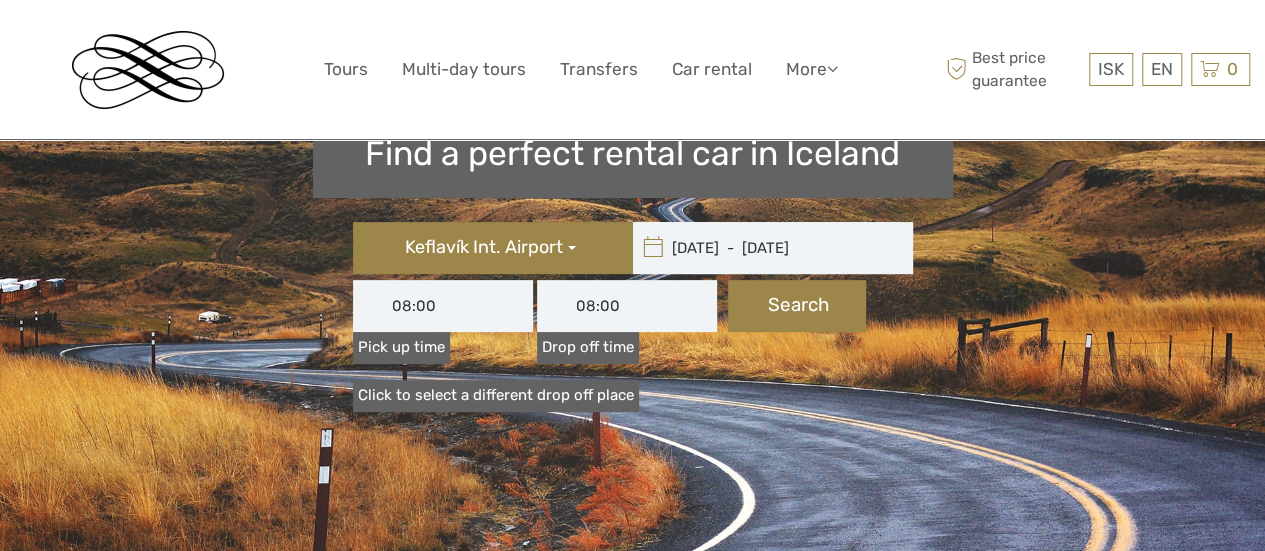 click on "08:00" at bounding box center (443, 306) 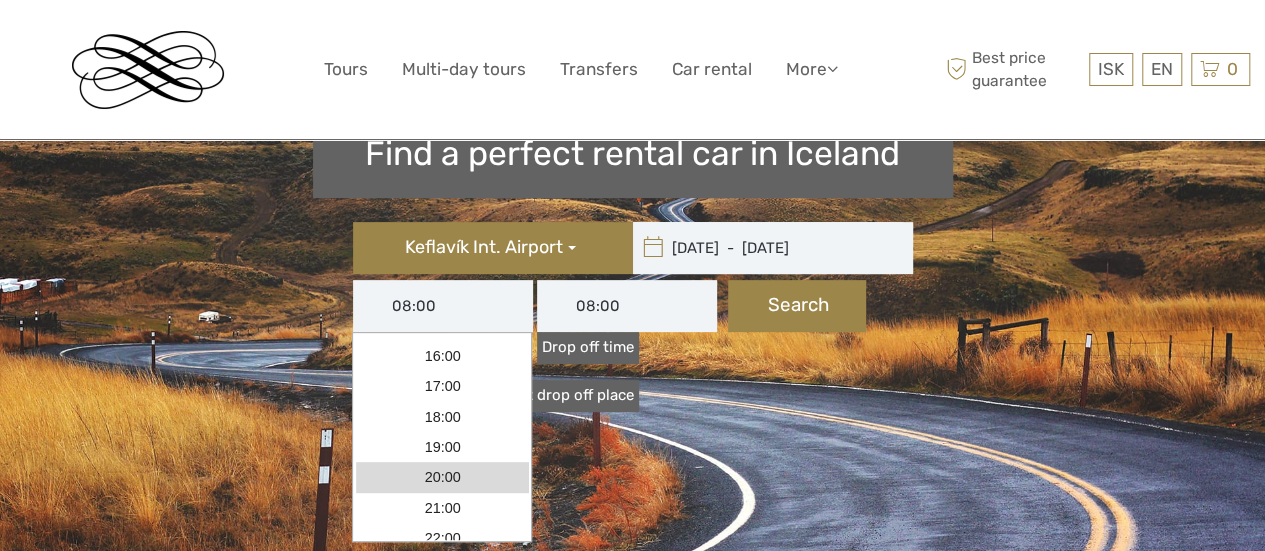 scroll, scrollTop: 264, scrollLeft: 0, axis: vertical 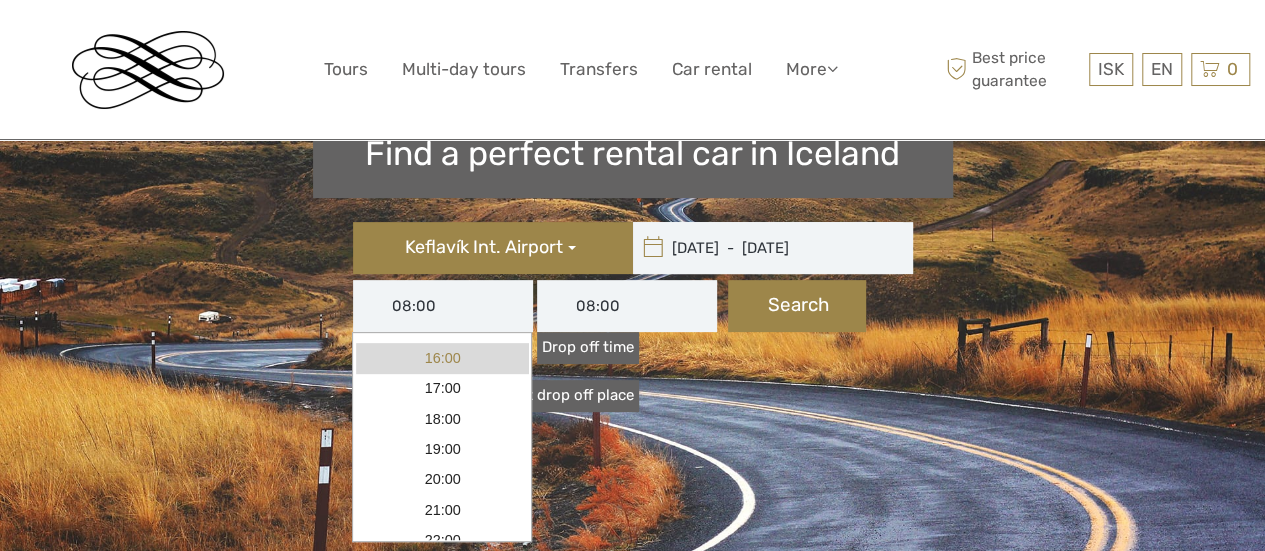 click on "16:00" at bounding box center [442, 358] 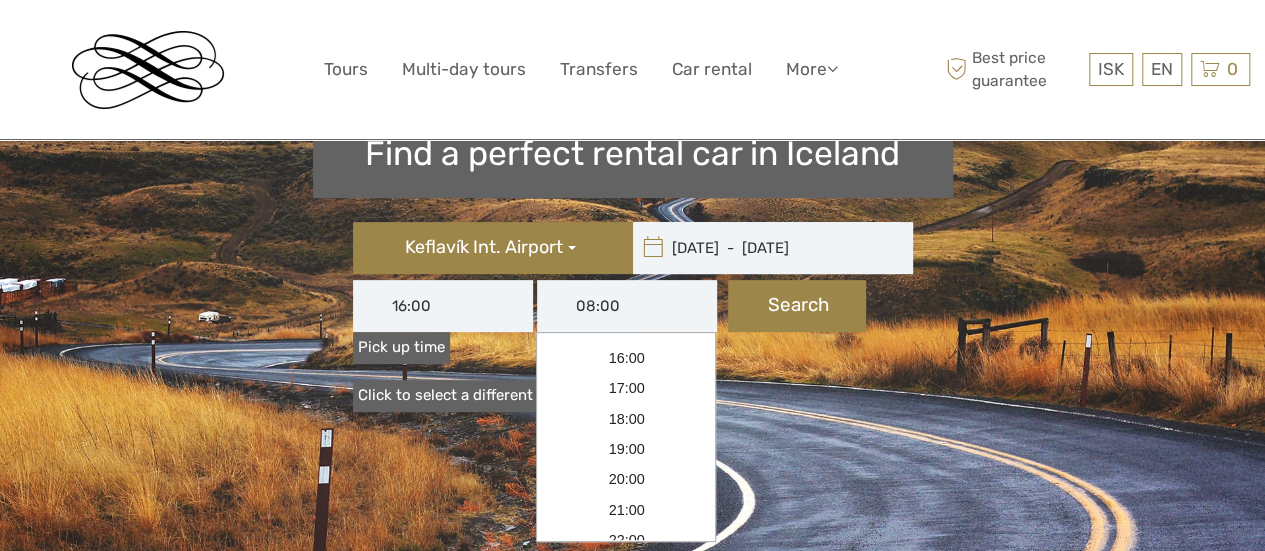 click on "08:00" at bounding box center (627, 306) 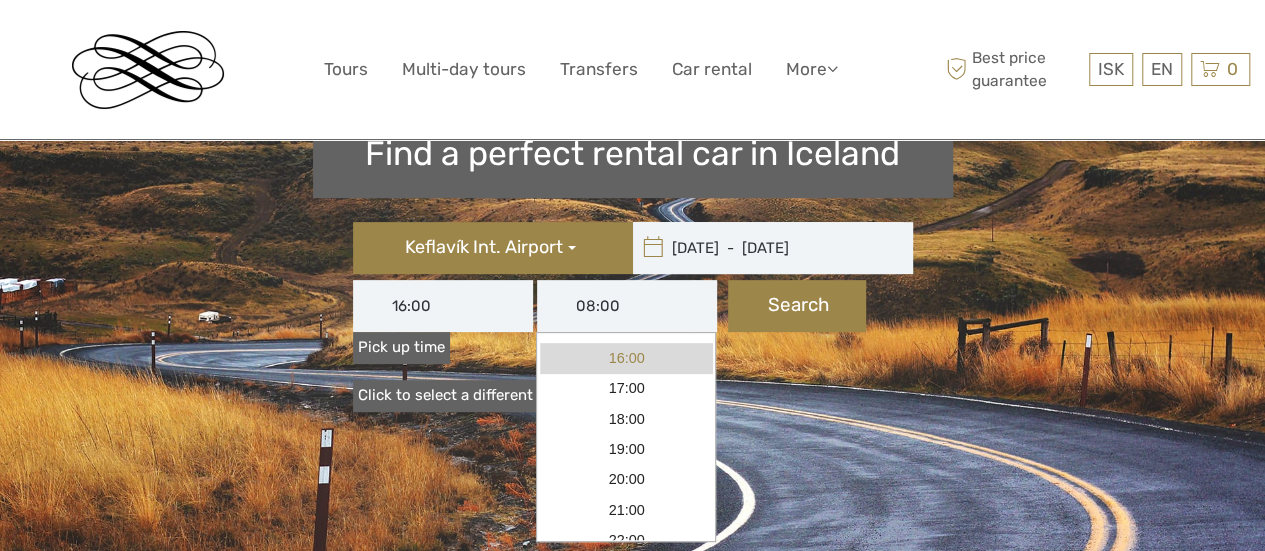 click on "16:00" at bounding box center [626, 358] 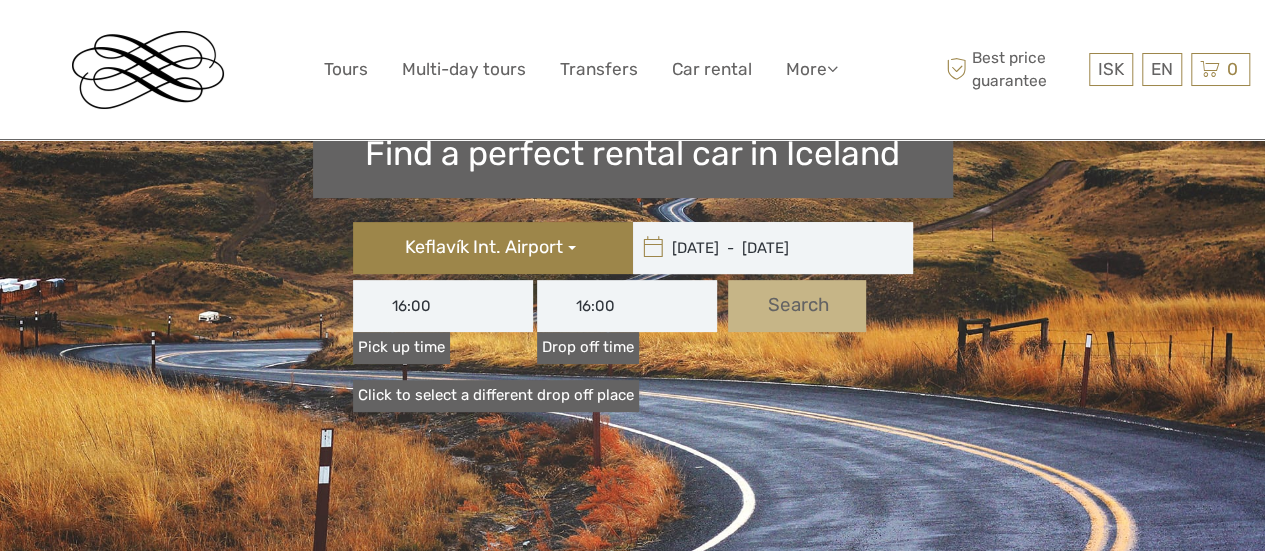 click on "Search" at bounding box center [797, 306] 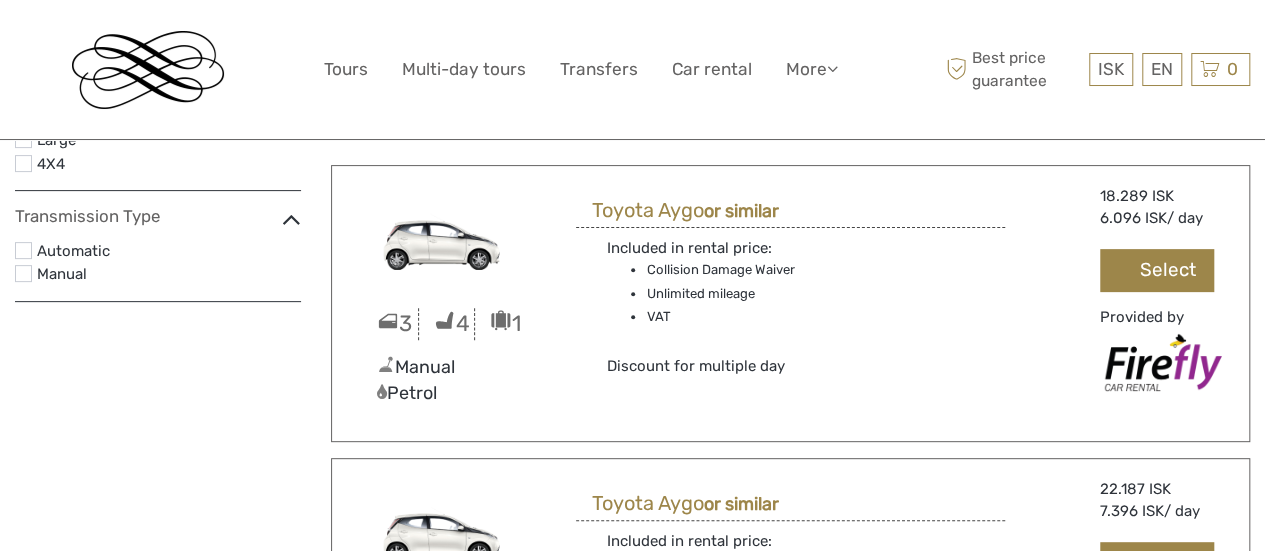 click at bounding box center (23, 250) 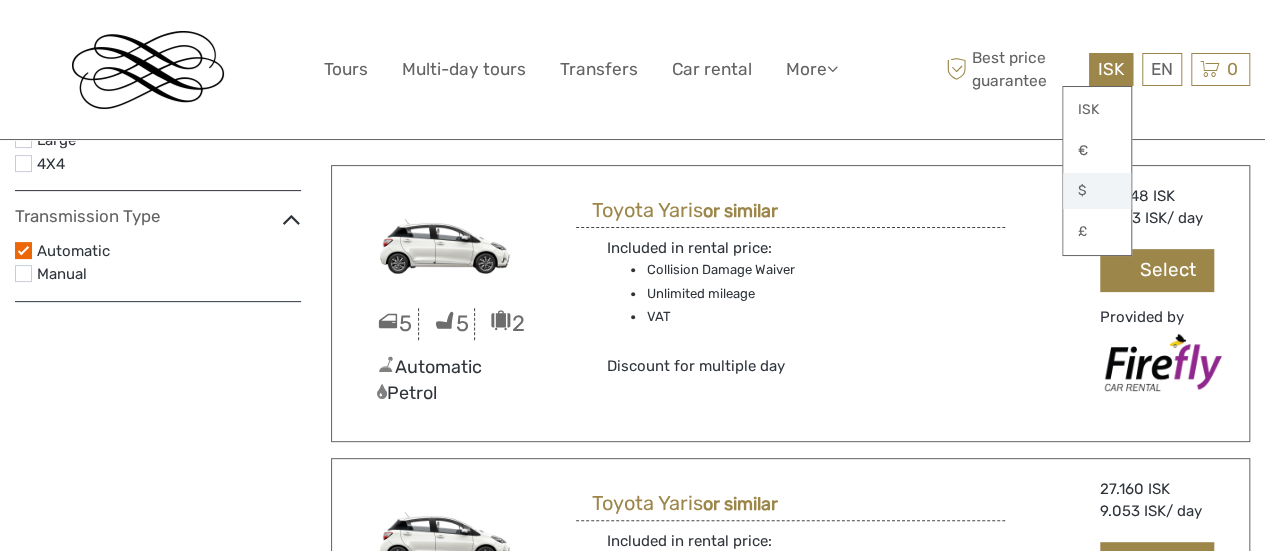 click on "$" at bounding box center (1097, 191) 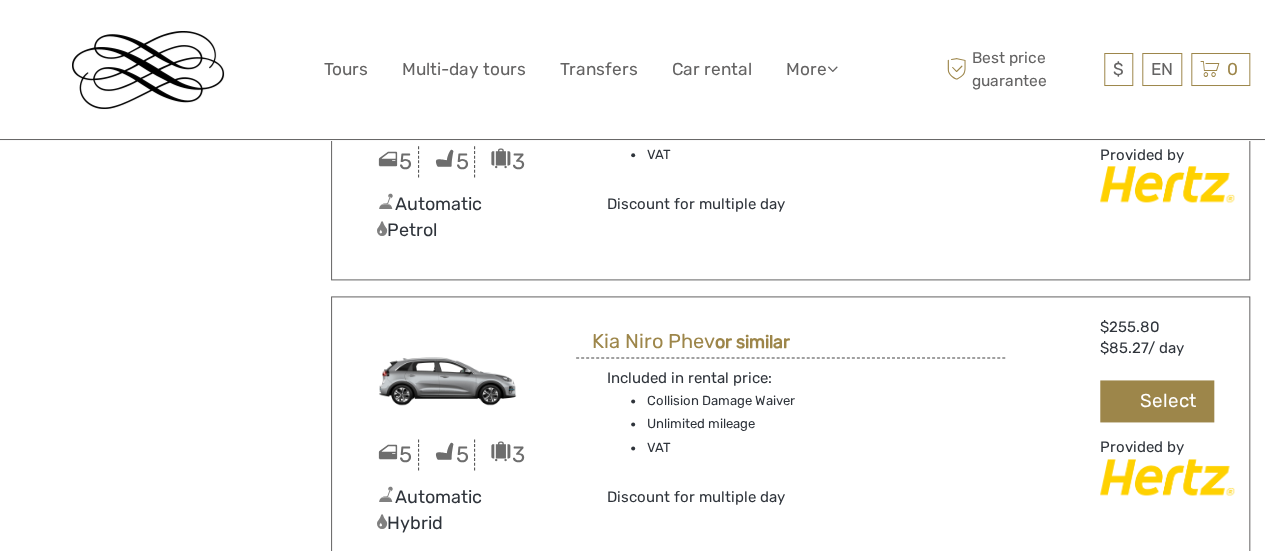 scroll, scrollTop: 1229, scrollLeft: 0, axis: vertical 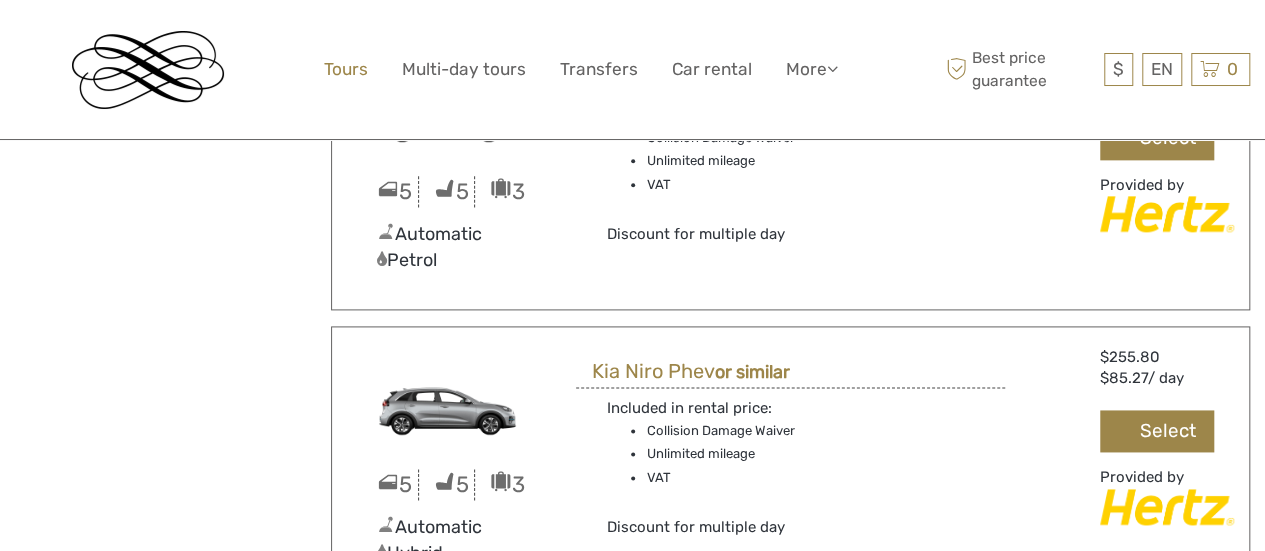 click on "Tours" at bounding box center (346, 69) 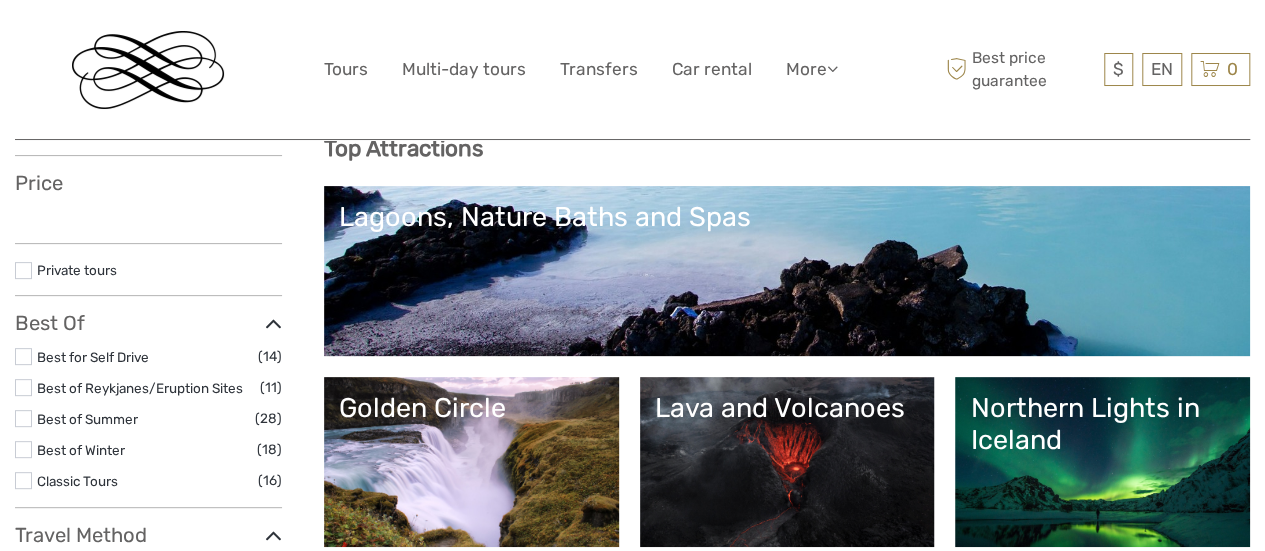 scroll, scrollTop: 208, scrollLeft: 0, axis: vertical 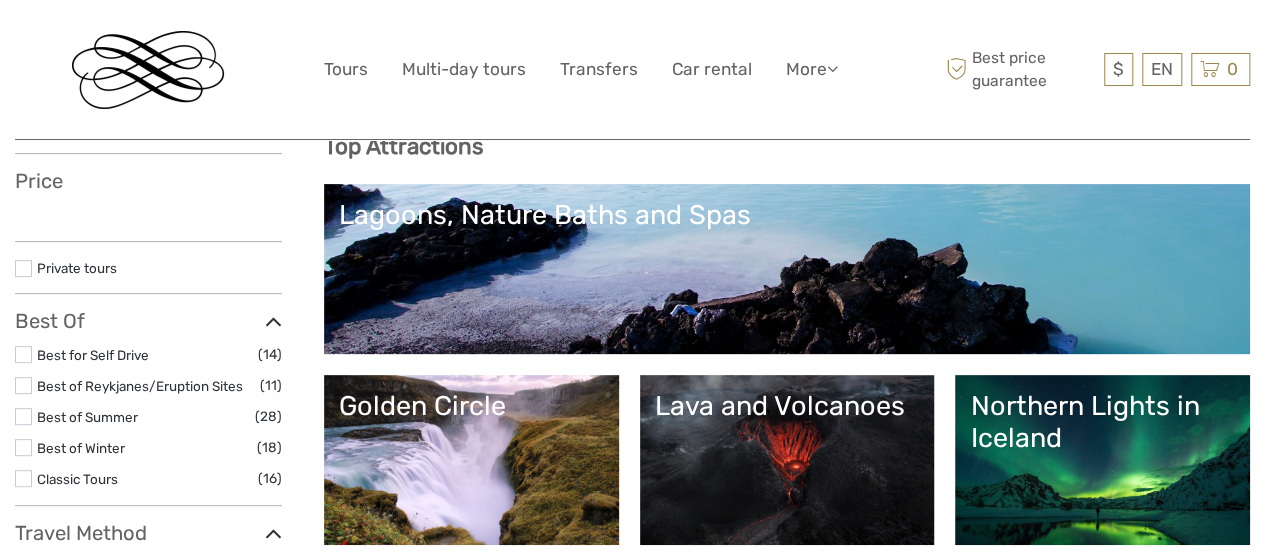 click on "Lagoons, Nature Baths and Spas" at bounding box center (787, 215) 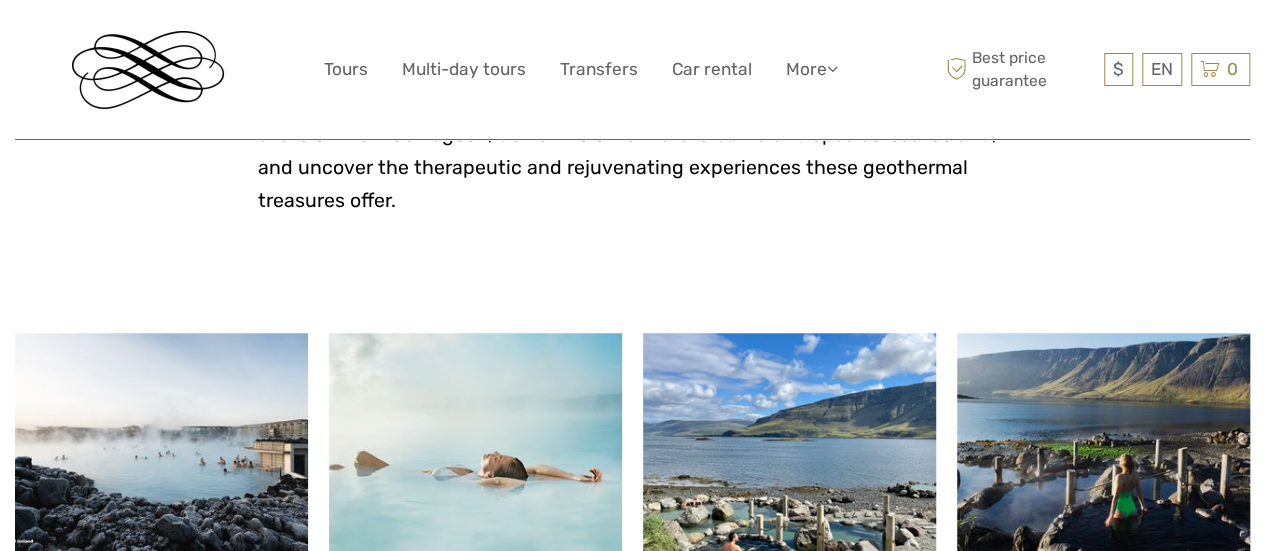 scroll, scrollTop: 847, scrollLeft: 0, axis: vertical 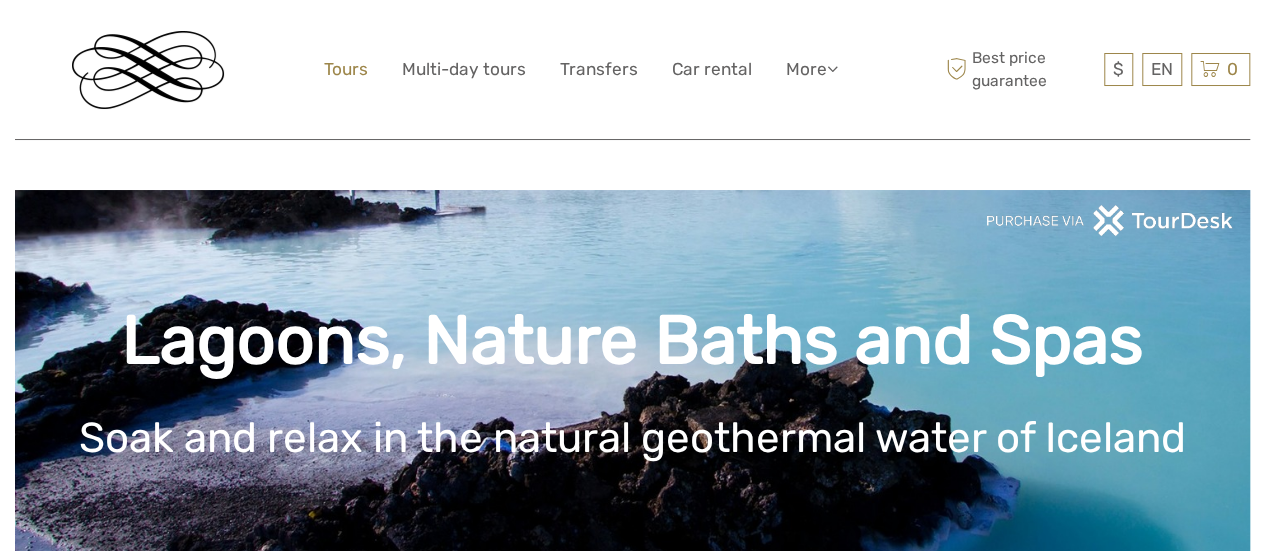 click on "Tours" at bounding box center (346, 69) 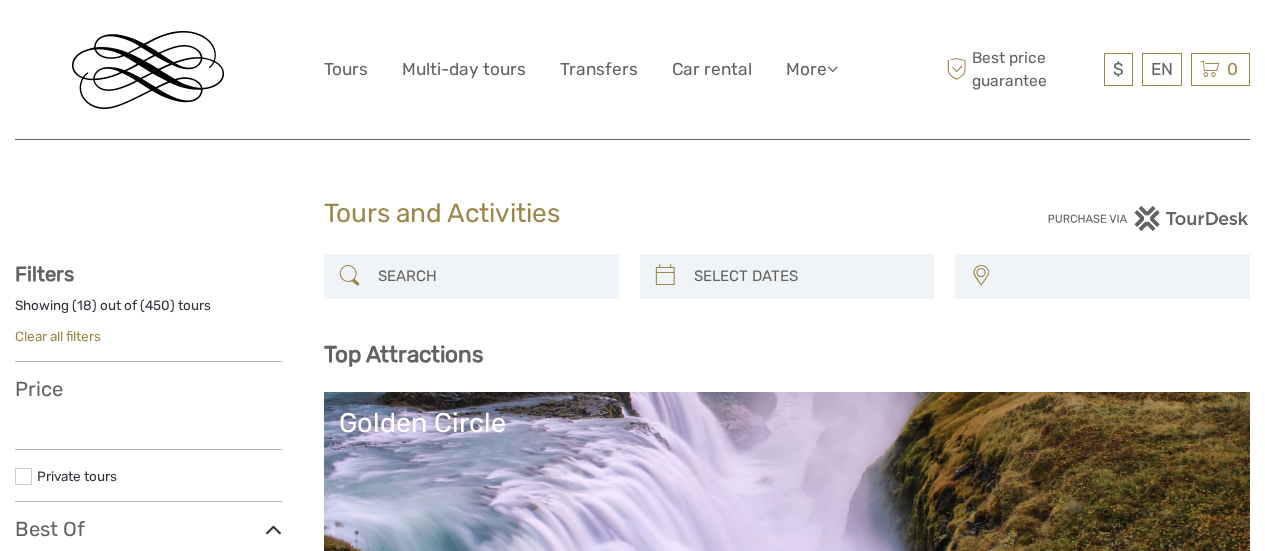select 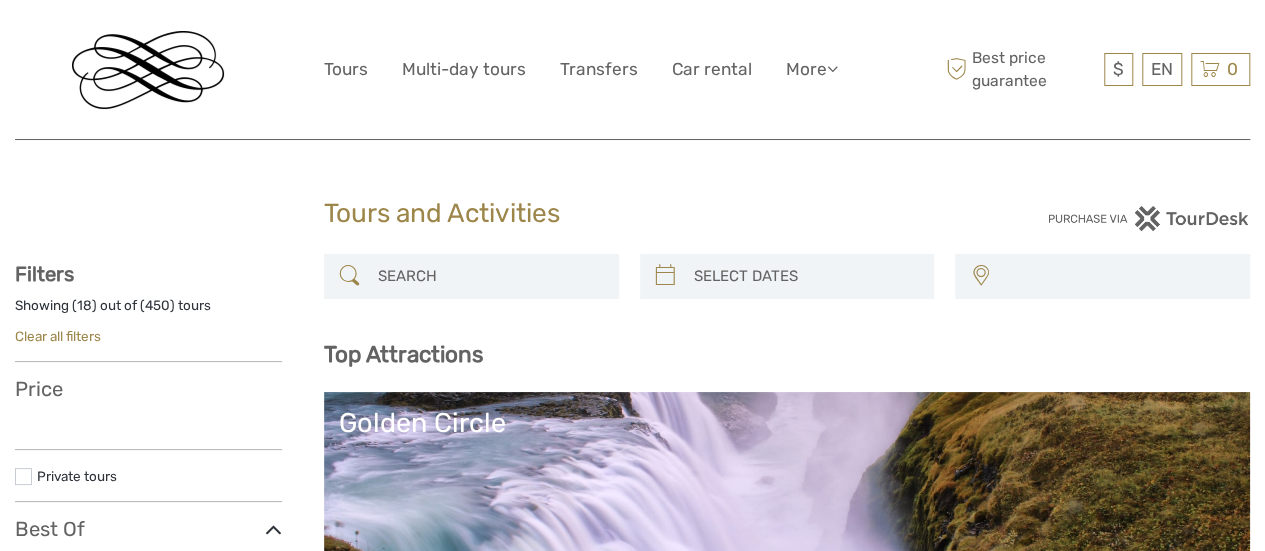 select 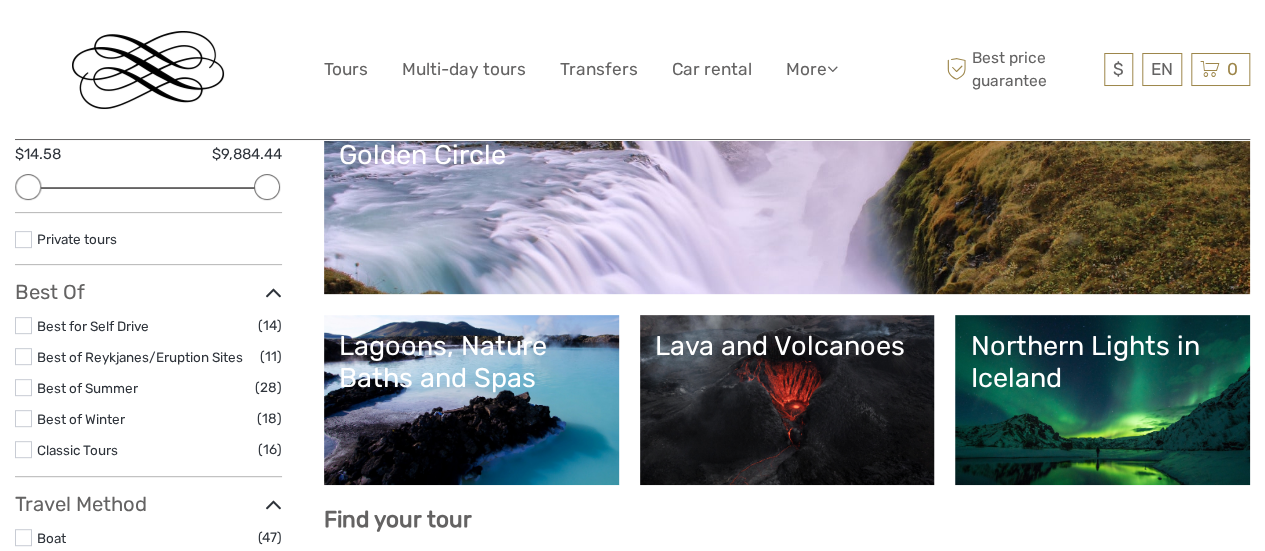 scroll, scrollTop: 276, scrollLeft: 0, axis: vertical 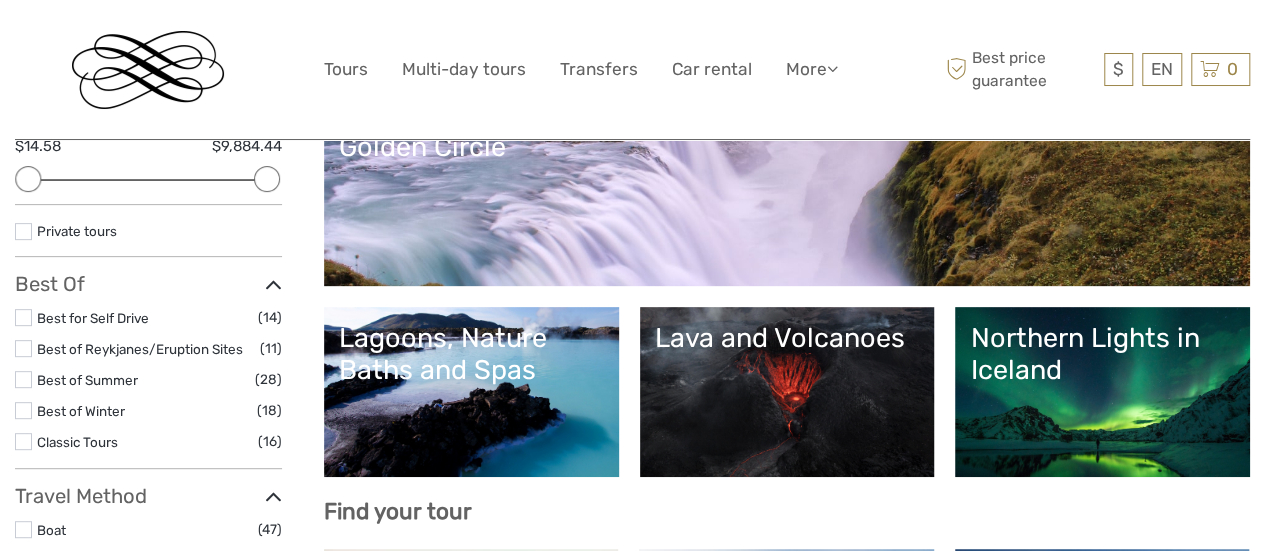 click on "Golden Circle" at bounding box center (787, 201) 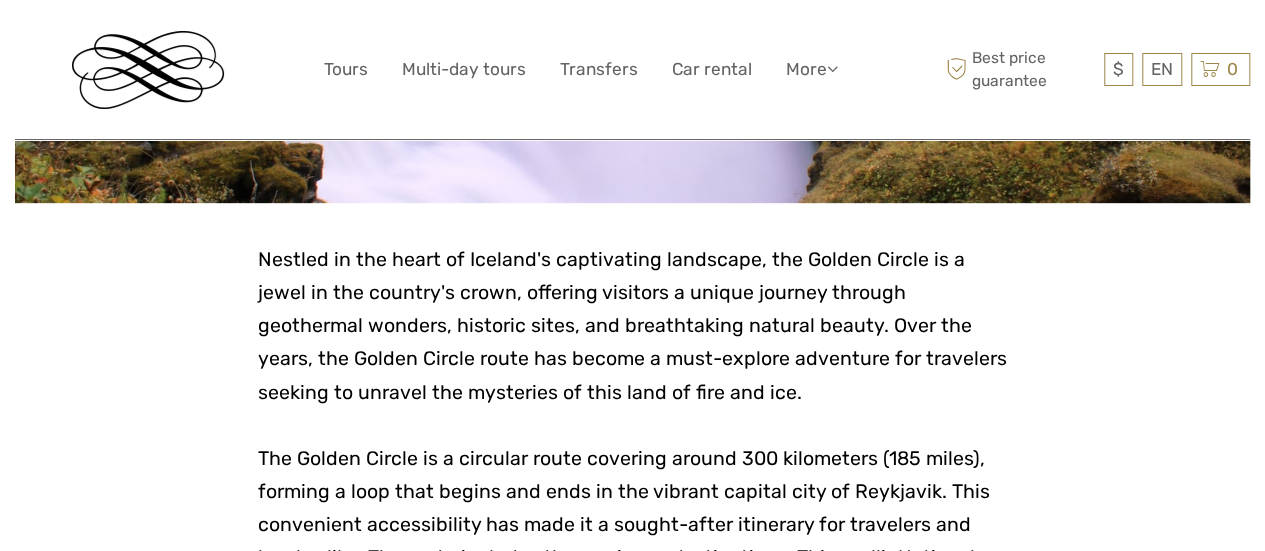scroll, scrollTop: 590, scrollLeft: 0, axis: vertical 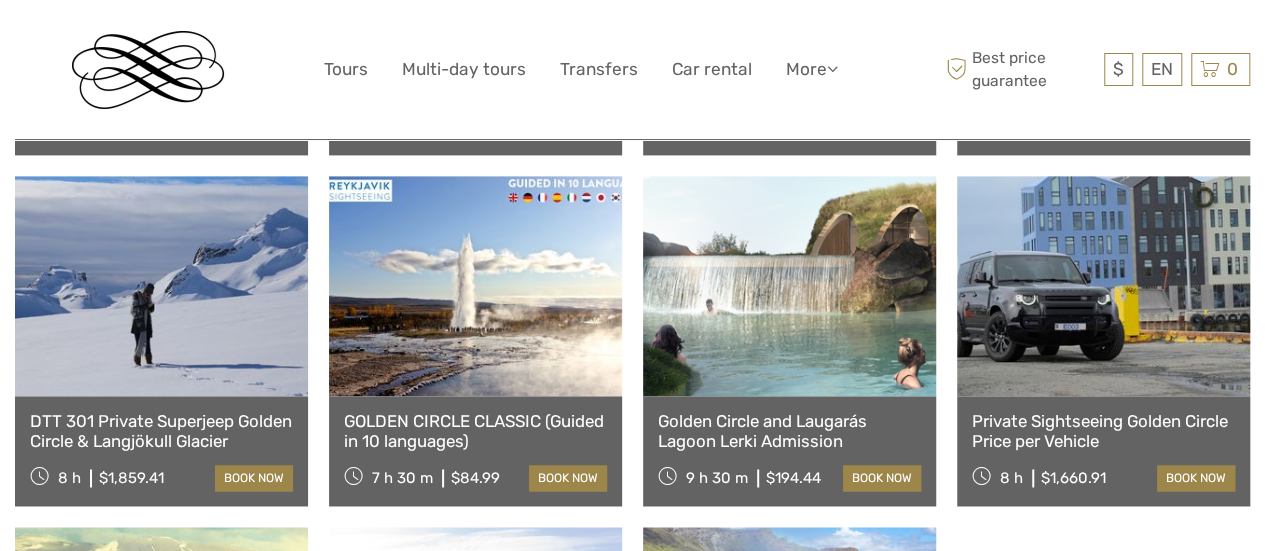 click at bounding box center [475, 286] 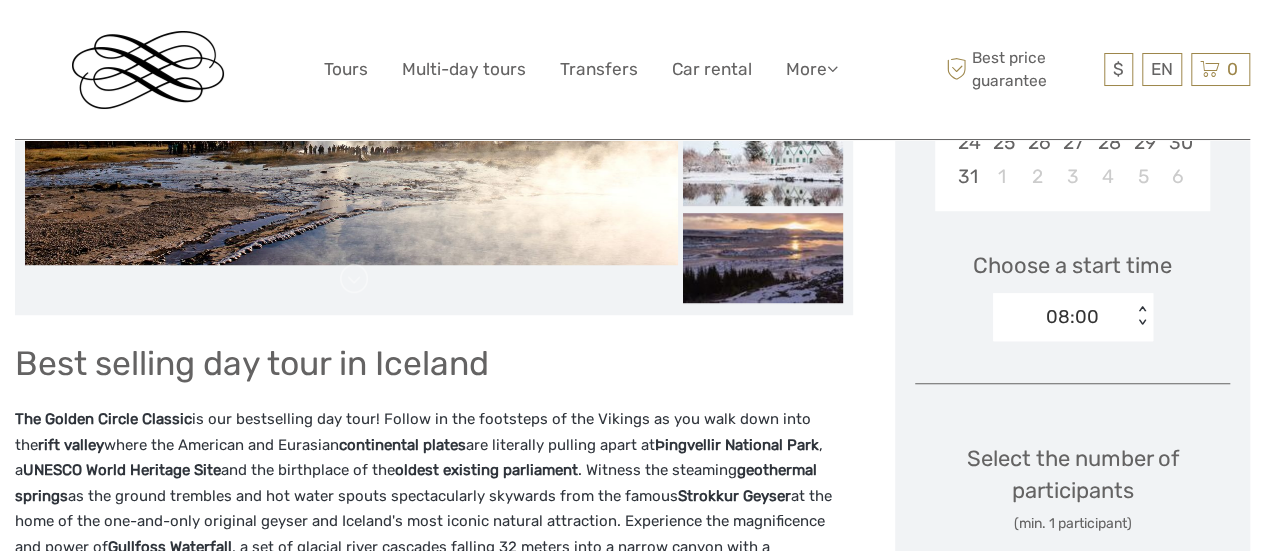 scroll, scrollTop: 588, scrollLeft: 0, axis: vertical 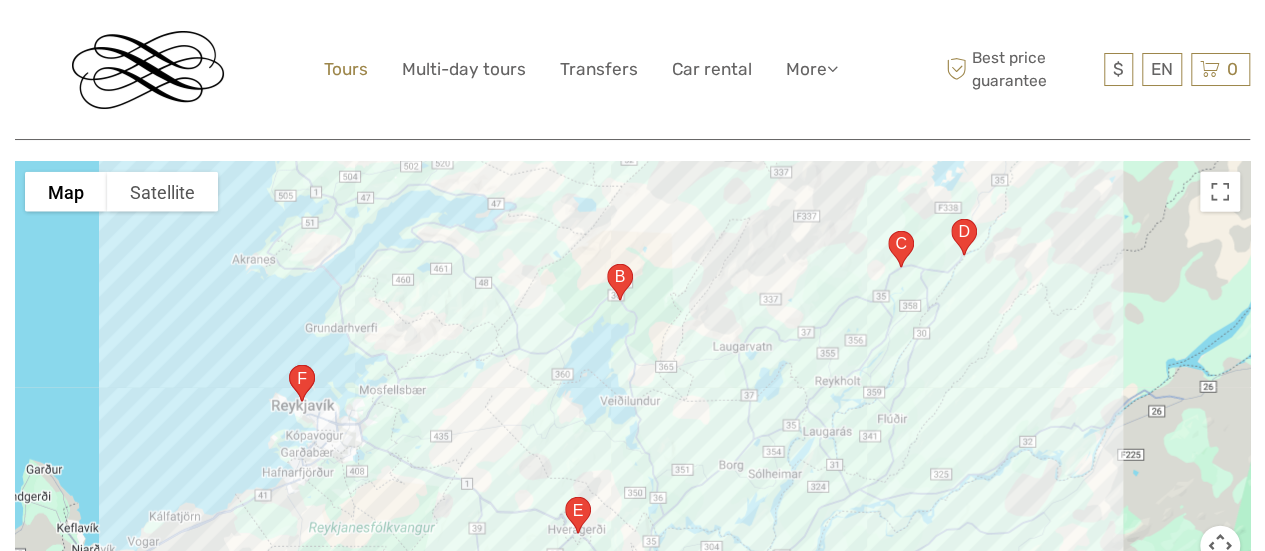 click on "Tours" at bounding box center [346, 69] 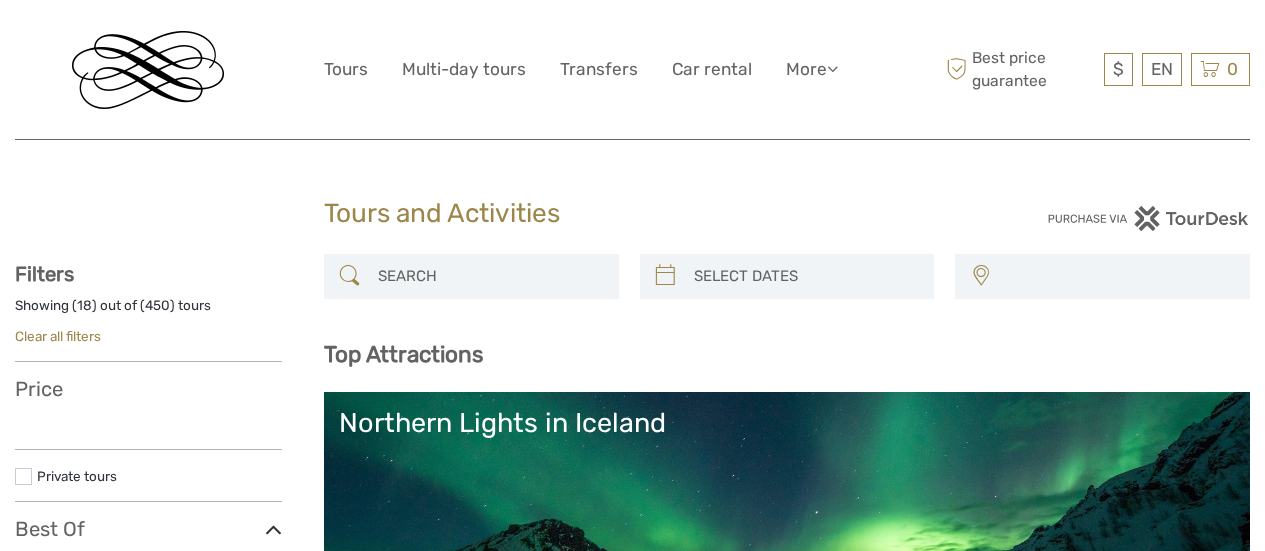 select 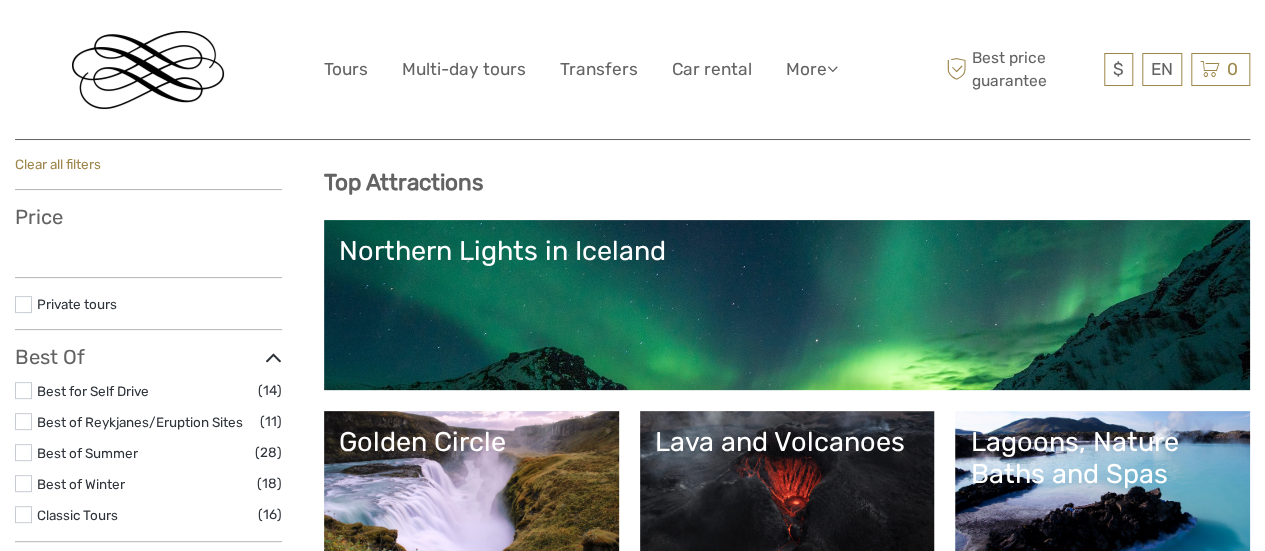 select 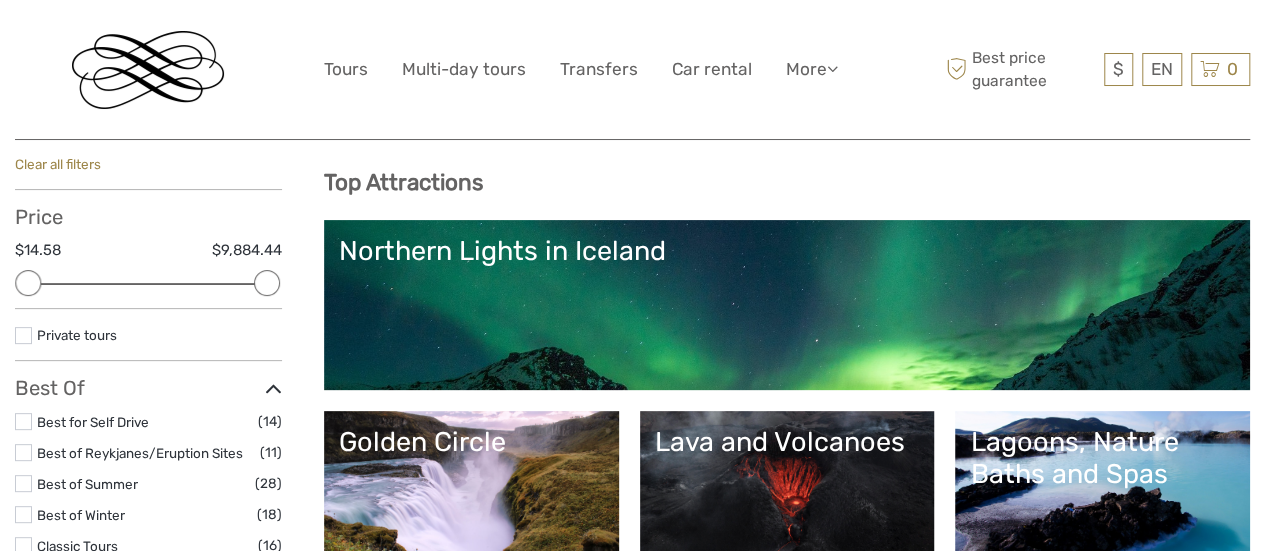click on "Northern Lights in Iceland" at bounding box center [787, 305] 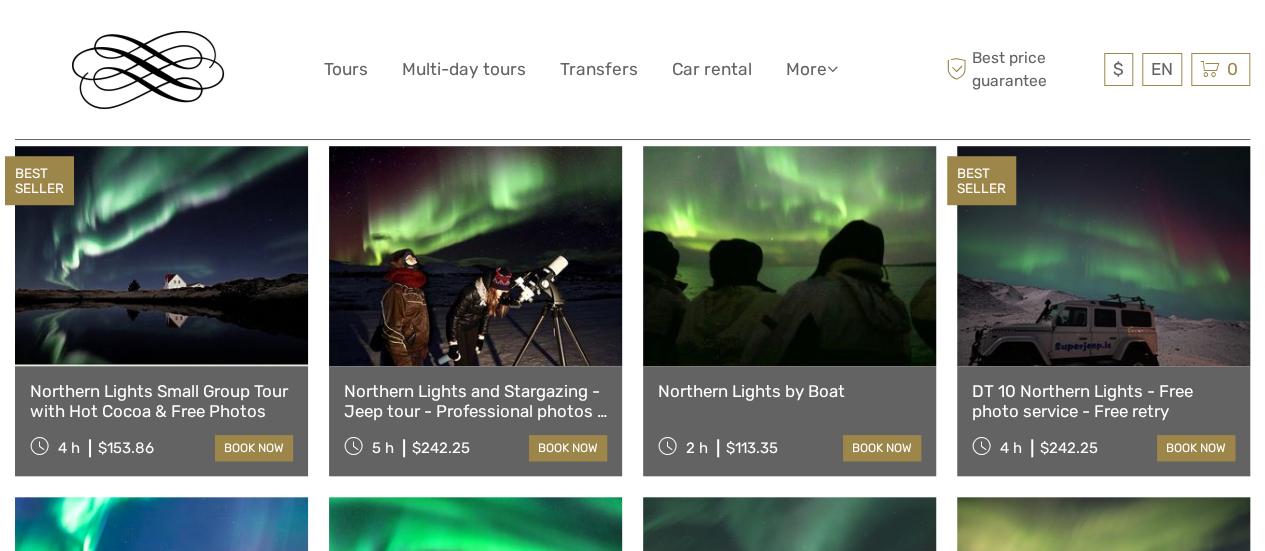 scroll, scrollTop: 705, scrollLeft: 0, axis: vertical 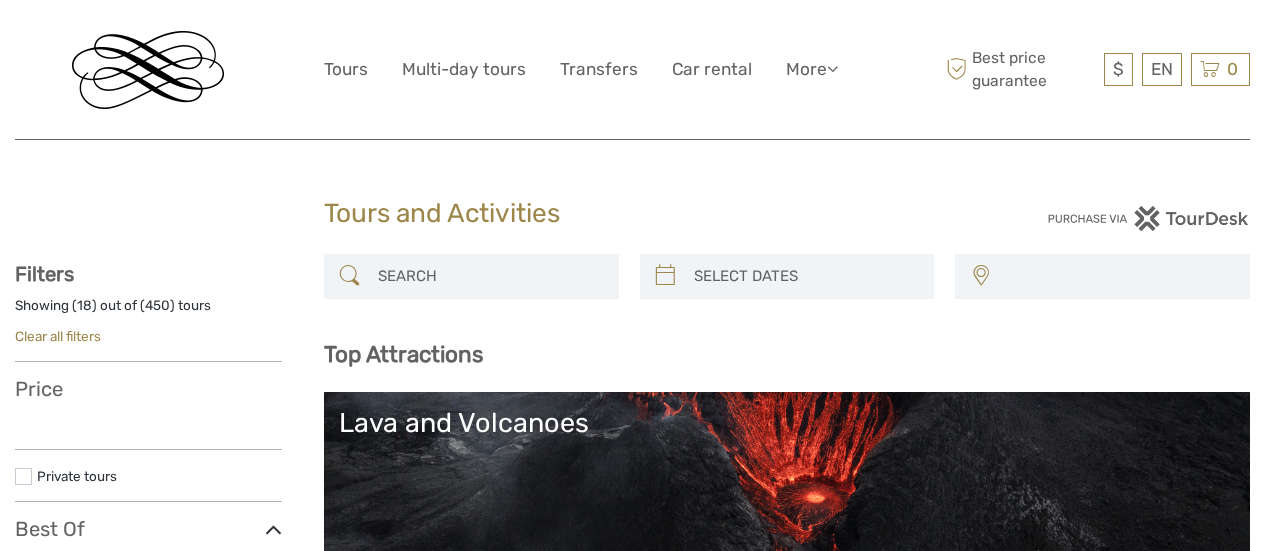 select 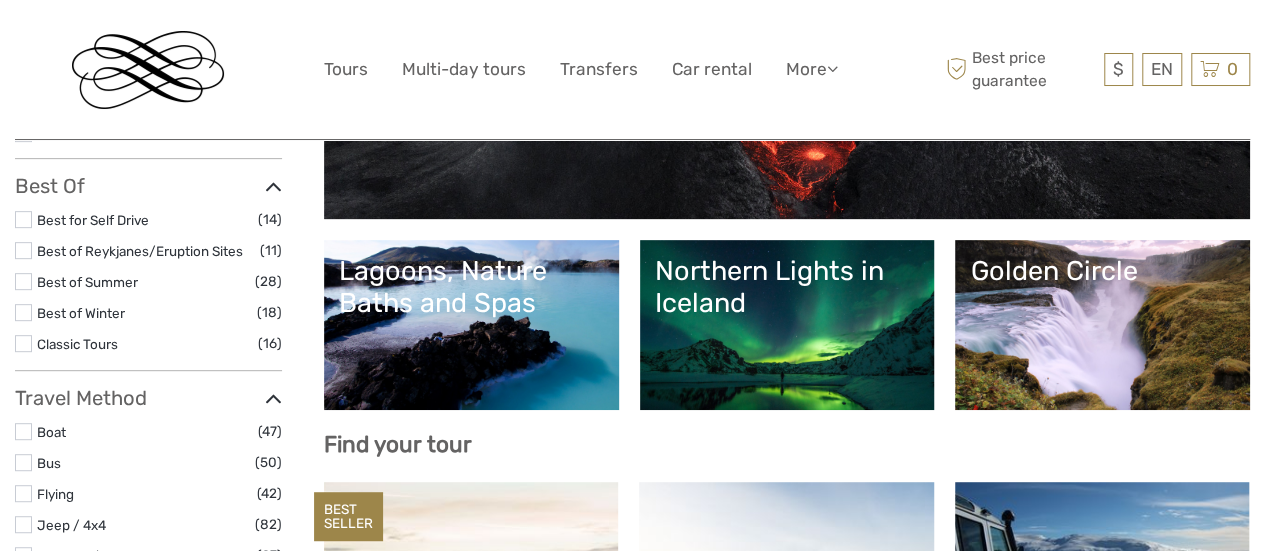 select 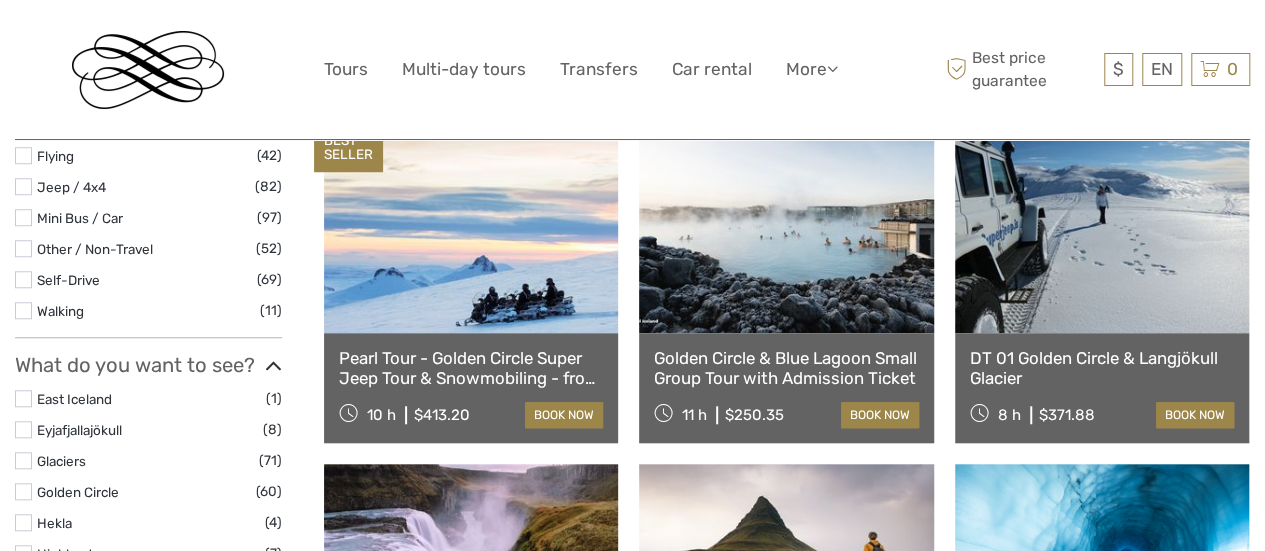 scroll, scrollTop: 715, scrollLeft: 0, axis: vertical 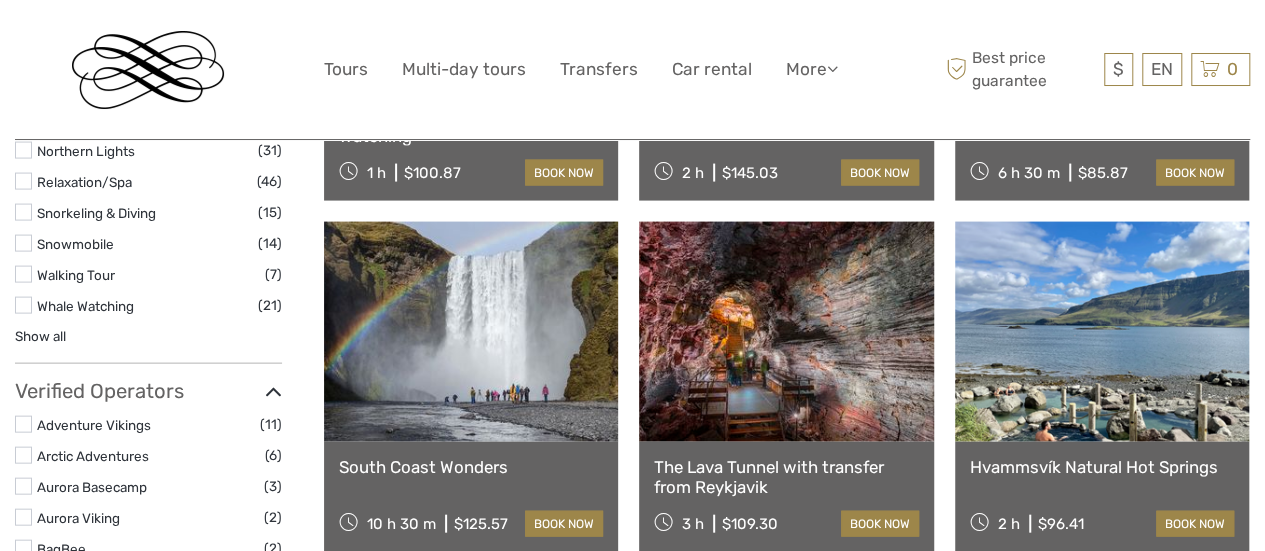 click at bounding box center [471, 332] 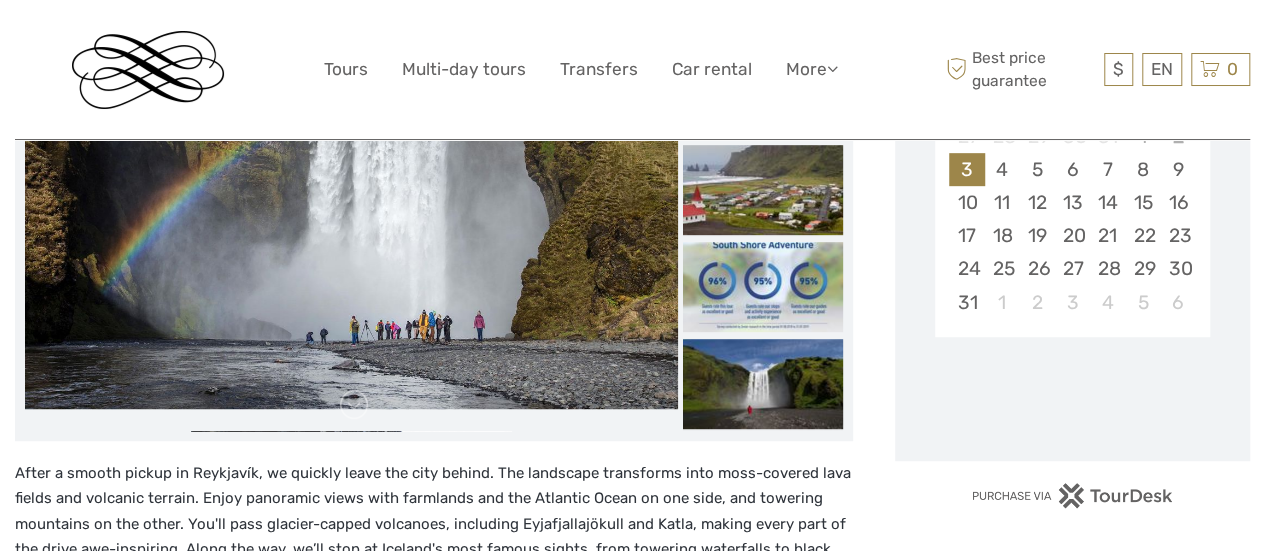 scroll, scrollTop: 461, scrollLeft: 0, axis: vertical 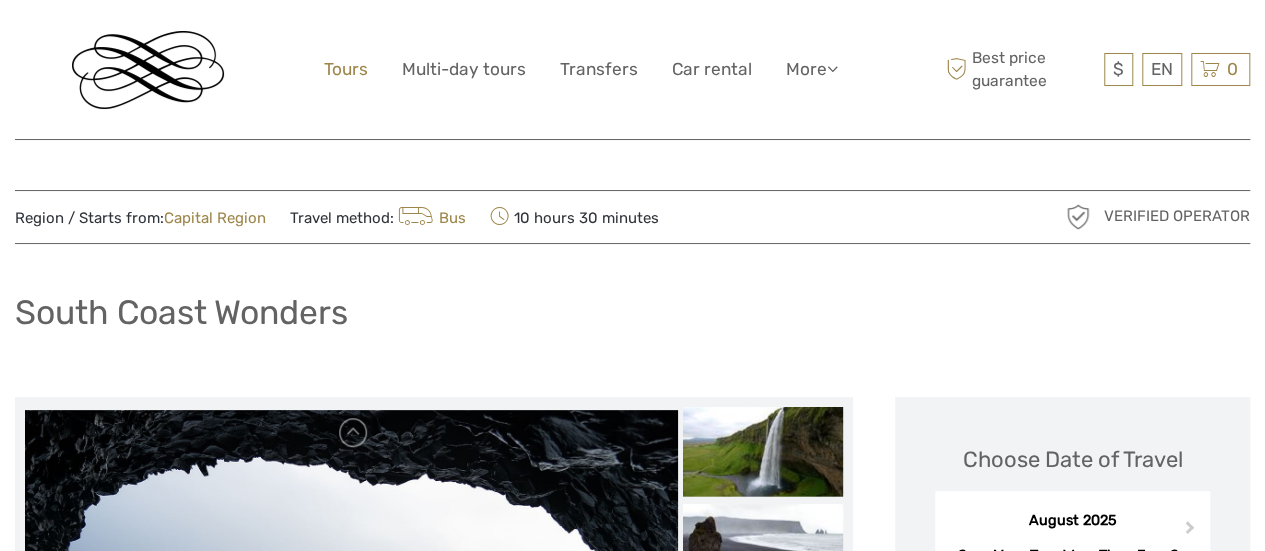click on "Tours" at bounding box center [346, 69] 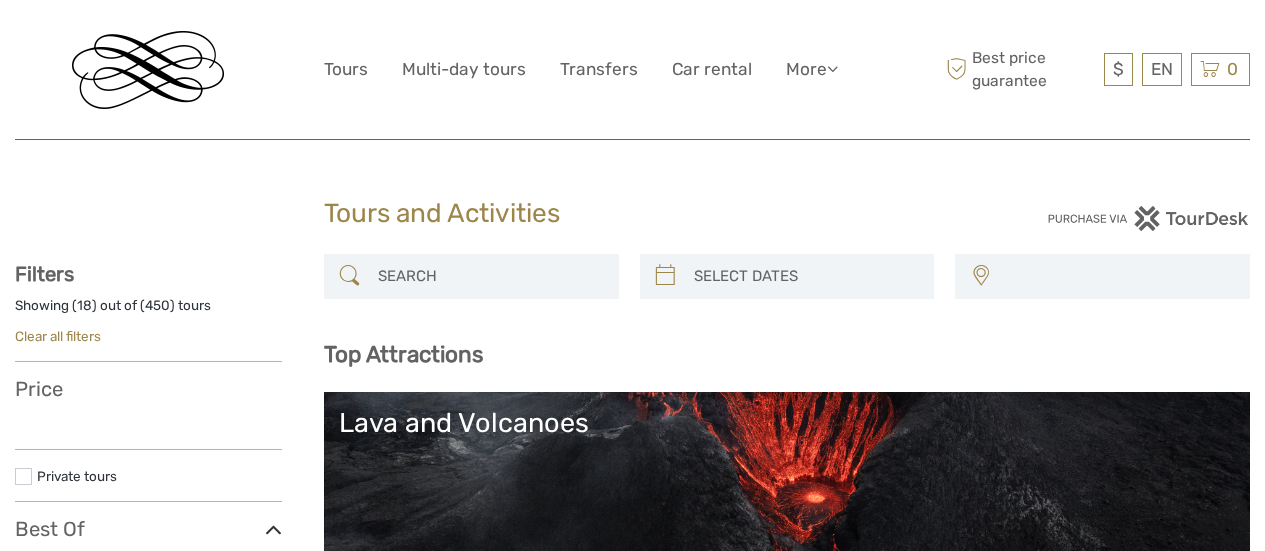 select 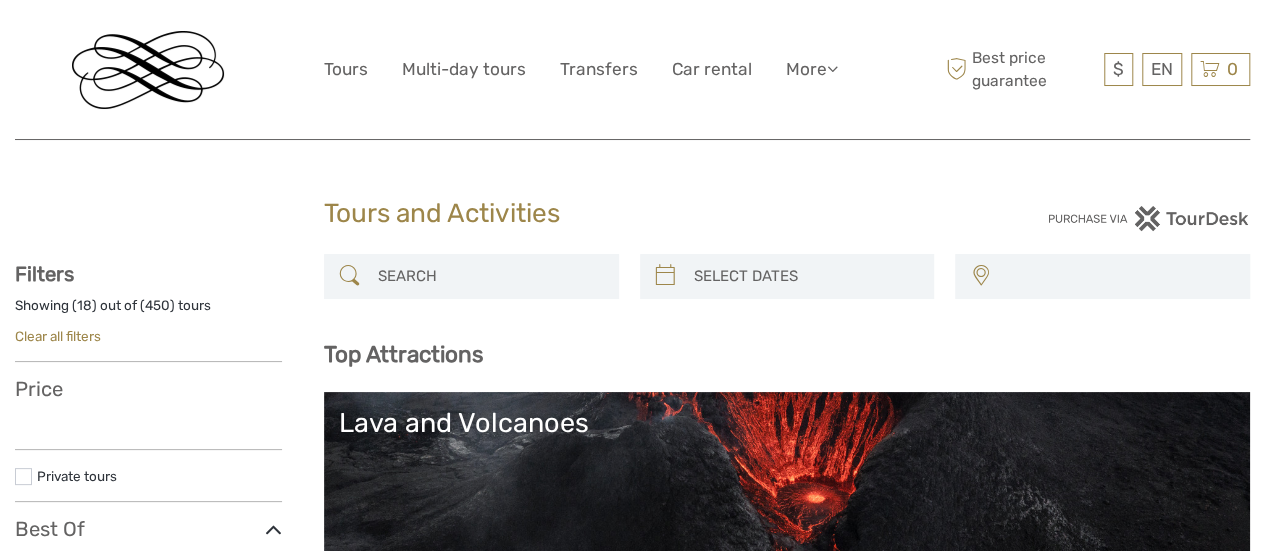select 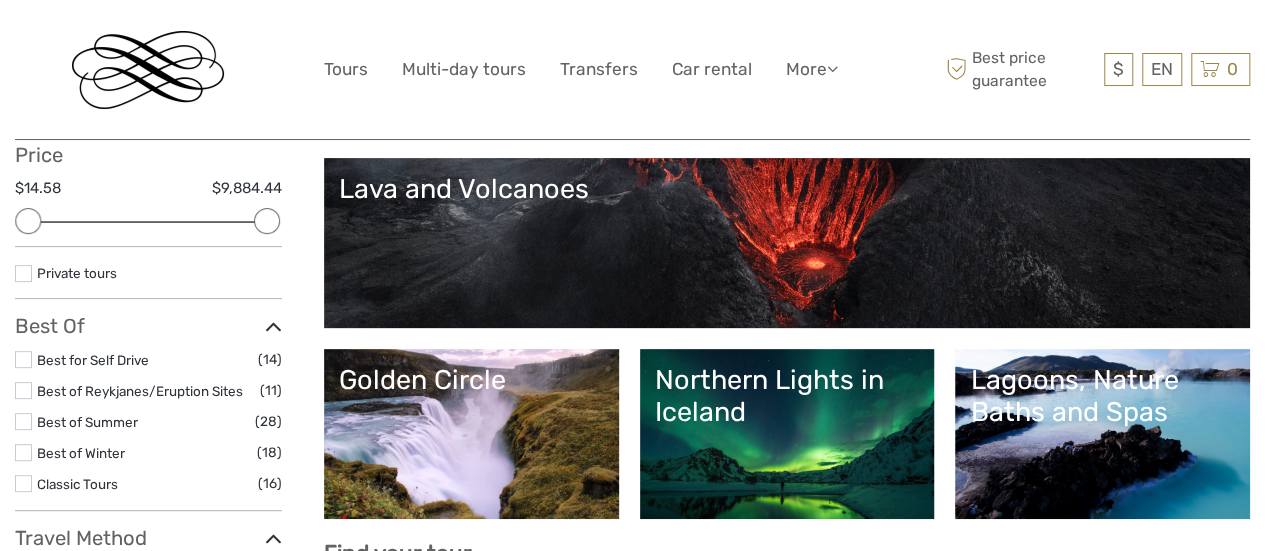 scroll, scrollTop: 260, scrollLeft: 0, axis: vertical 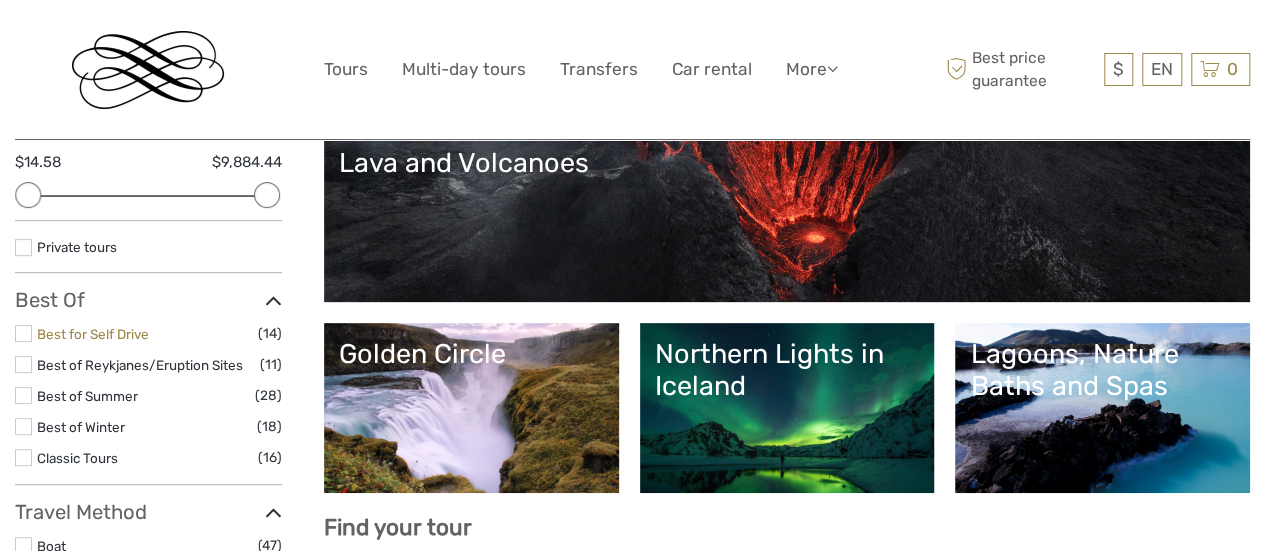 click on "Best for Self Drive" at bounding box center (93, 334) 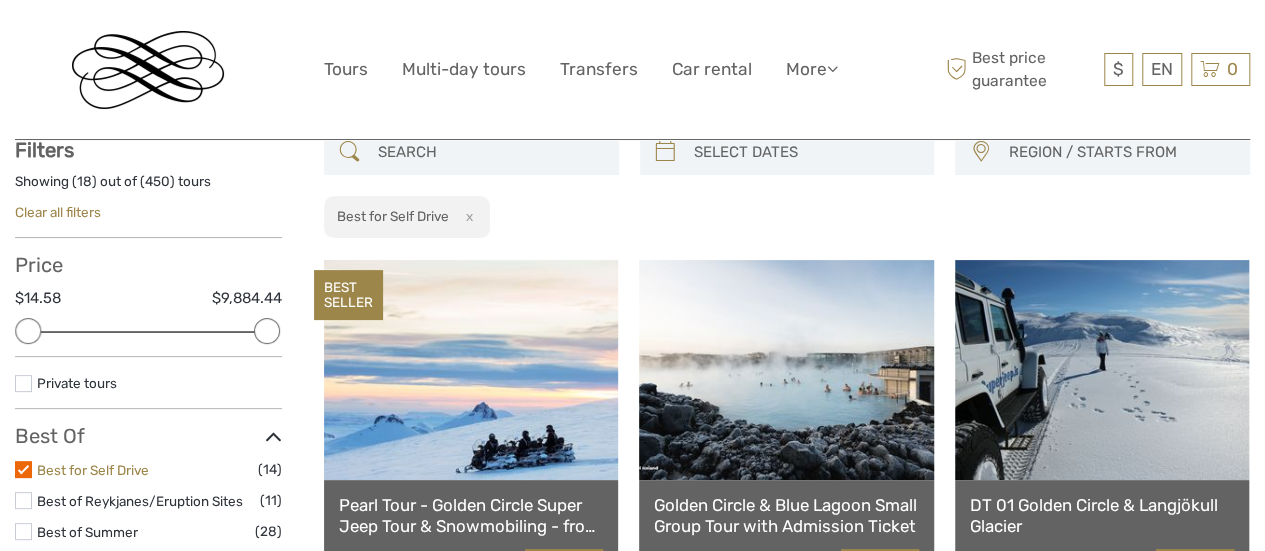 scroll, scrollTop: 113, scrollLeft: 0, axis: vertical 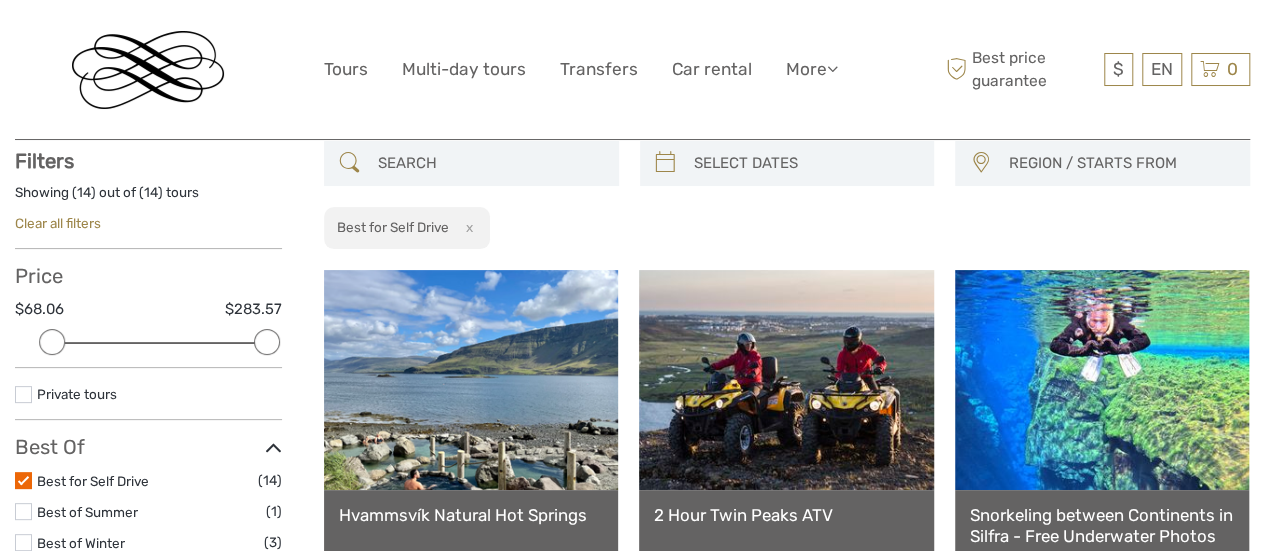 click at bounding box center (23, 480) 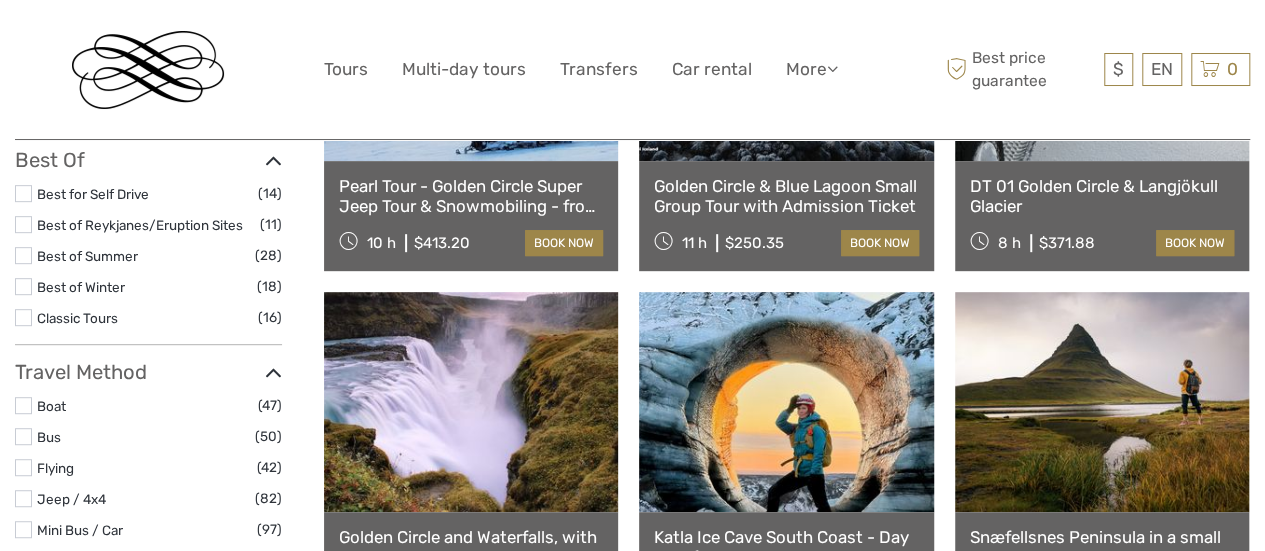 scroll, scrollTop: 401, scrollLeft: 0, axis: vertical 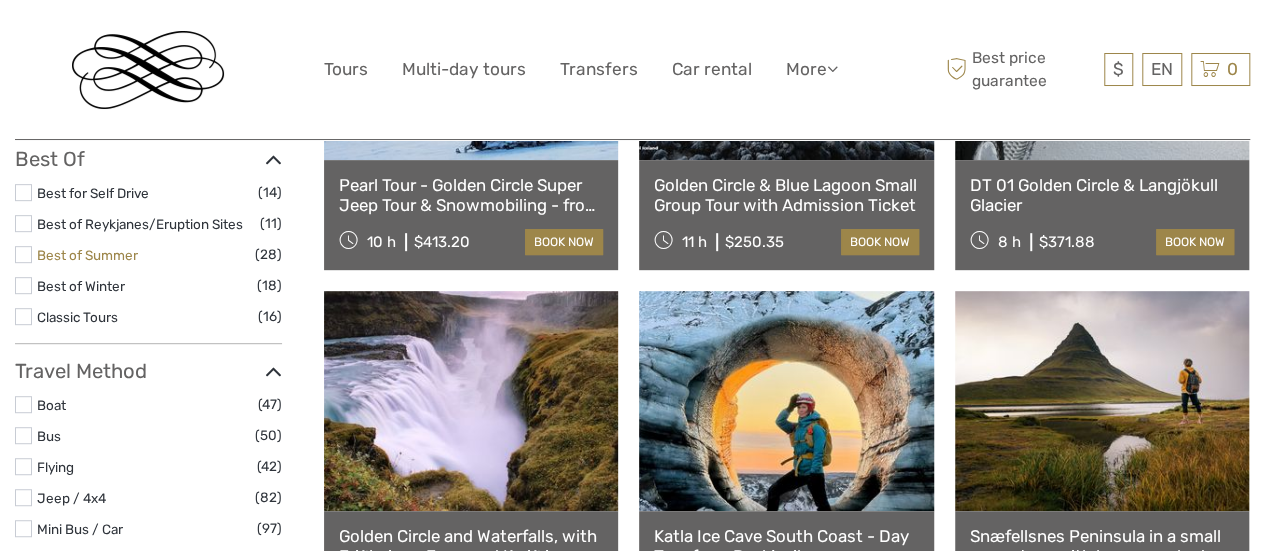 click on "Best of Summer" at bounding box center (87, 255) 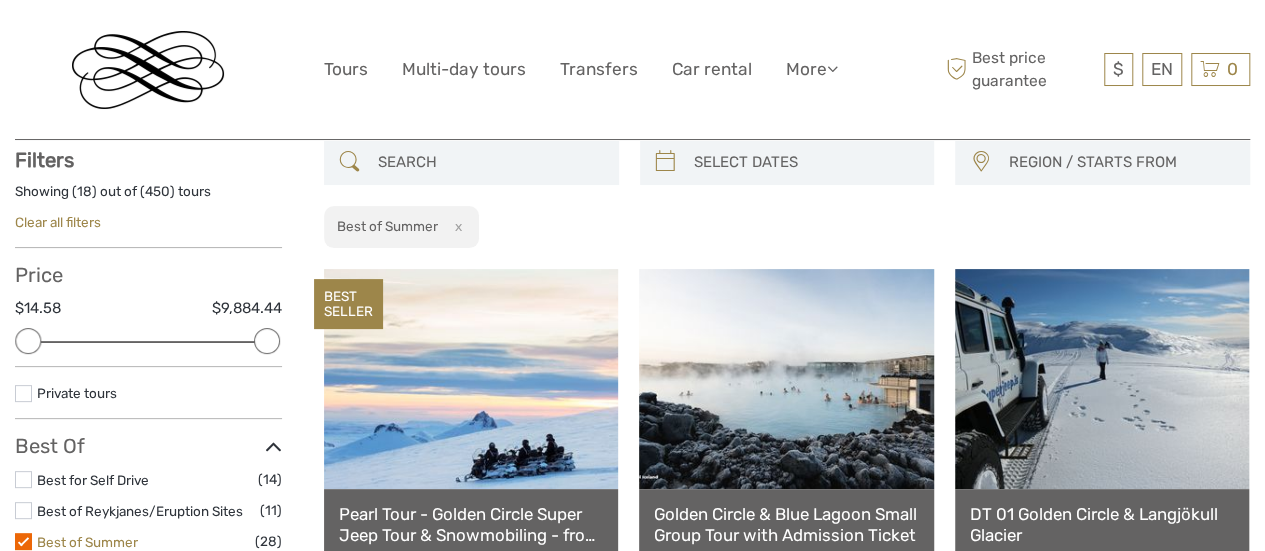 scroll, scrollTop: 113, scrollLeft: 0, axis: vertical 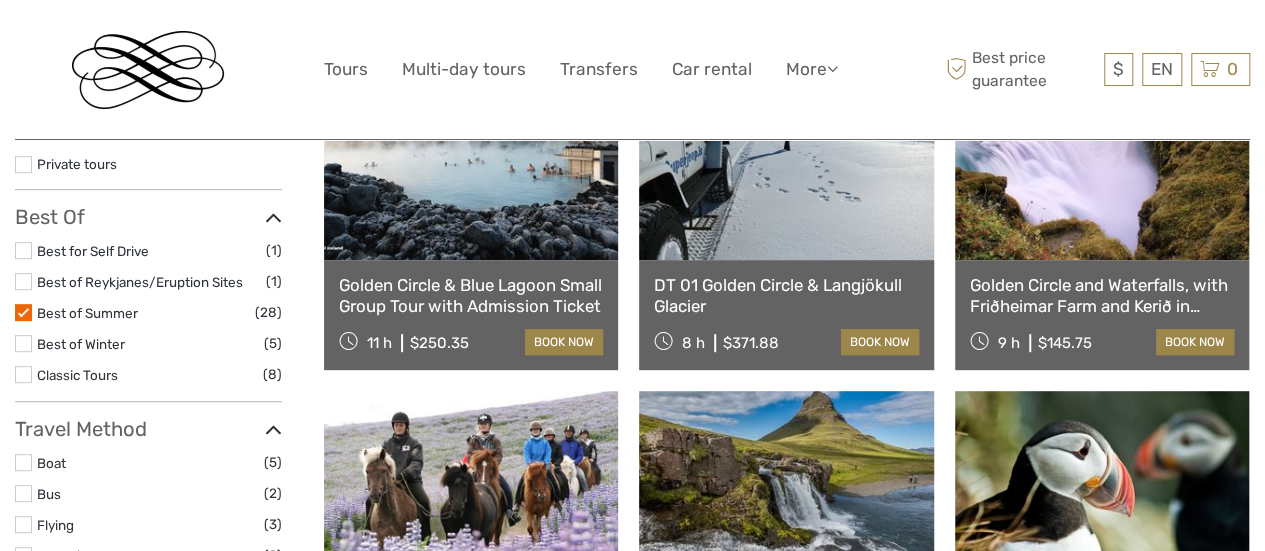 click on "Golden Circle and Waterfalls, with Friðheimar Farm and Kerið in small group" at bounding box center (1102, 295) 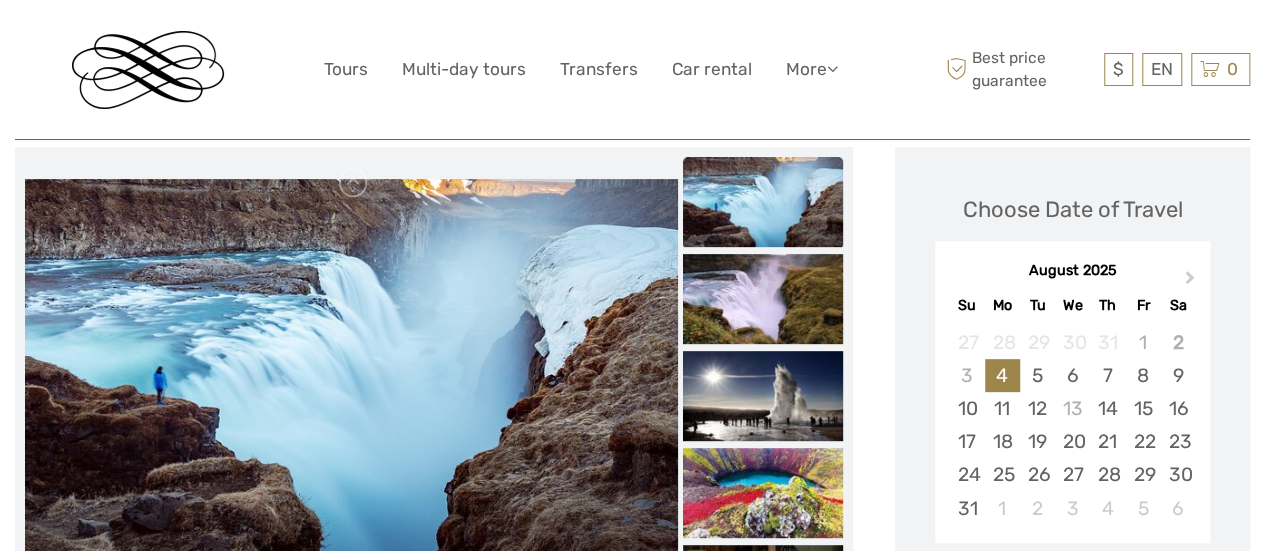 scroll, scrollTop: 256, scrollLeft: 0, axis: vertical 